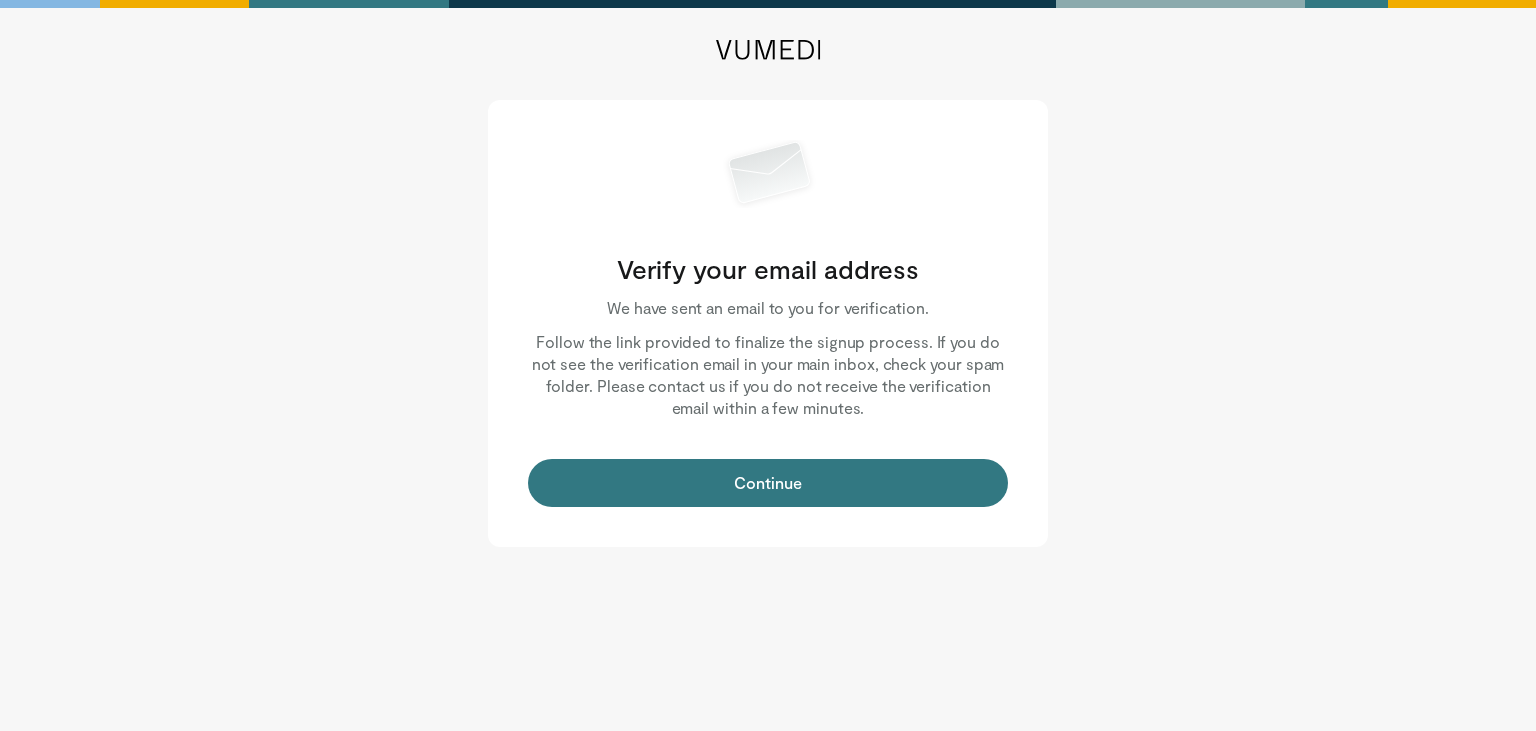scroll, scrollTop: 0, scrollLeft: 0, axis: both 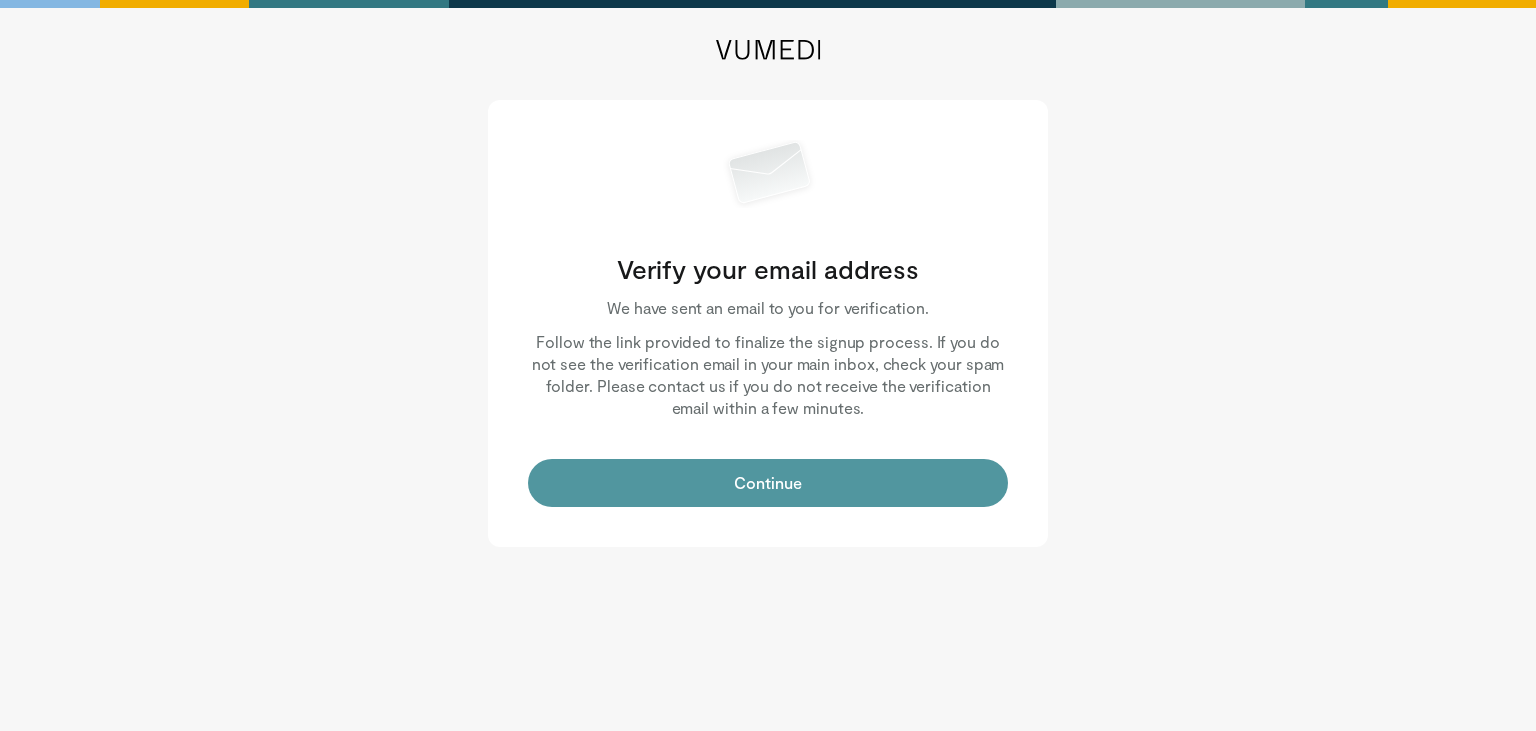 click on "Continue" at bounding box center (768, 483) 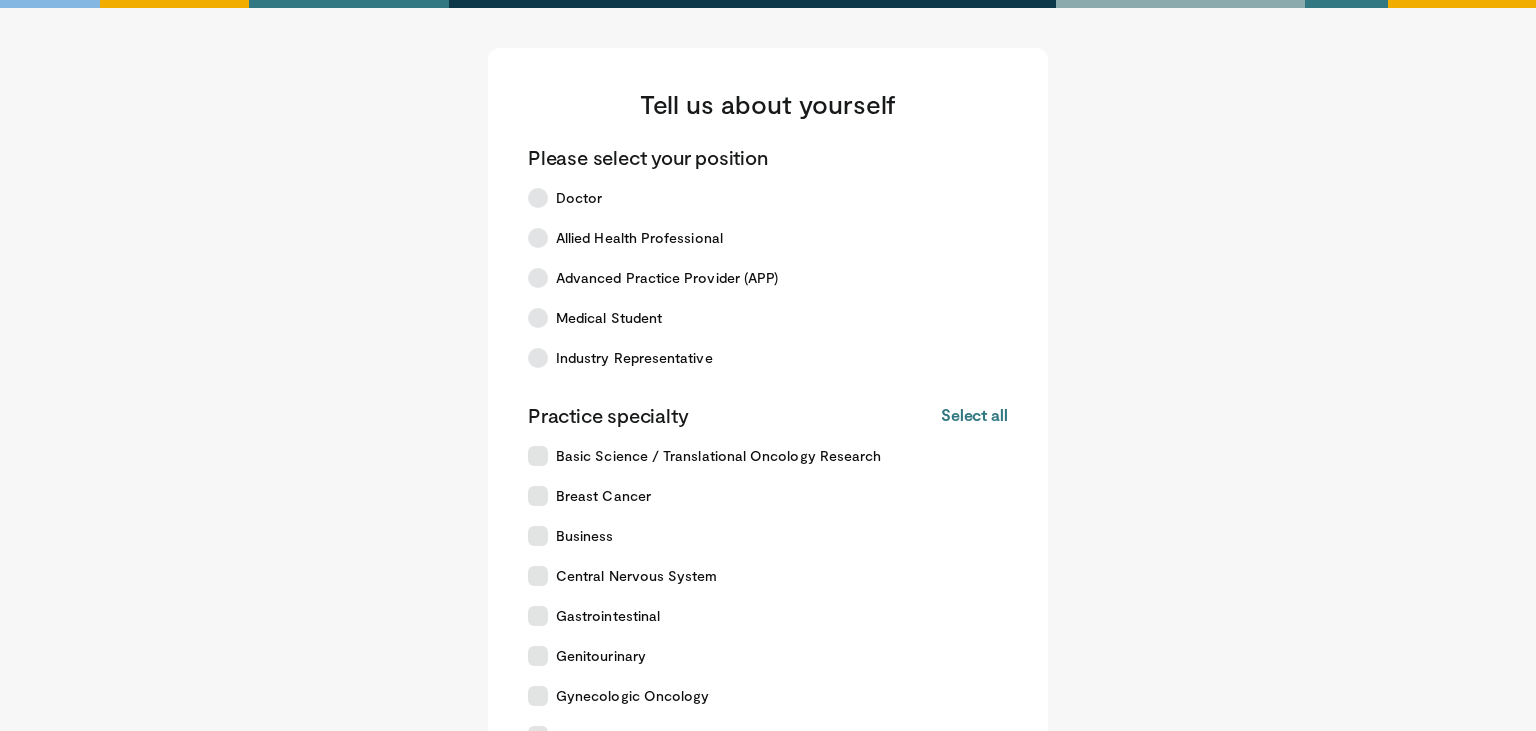 scroll, scrollTop: 0, scrollLeft: 0, axis: both 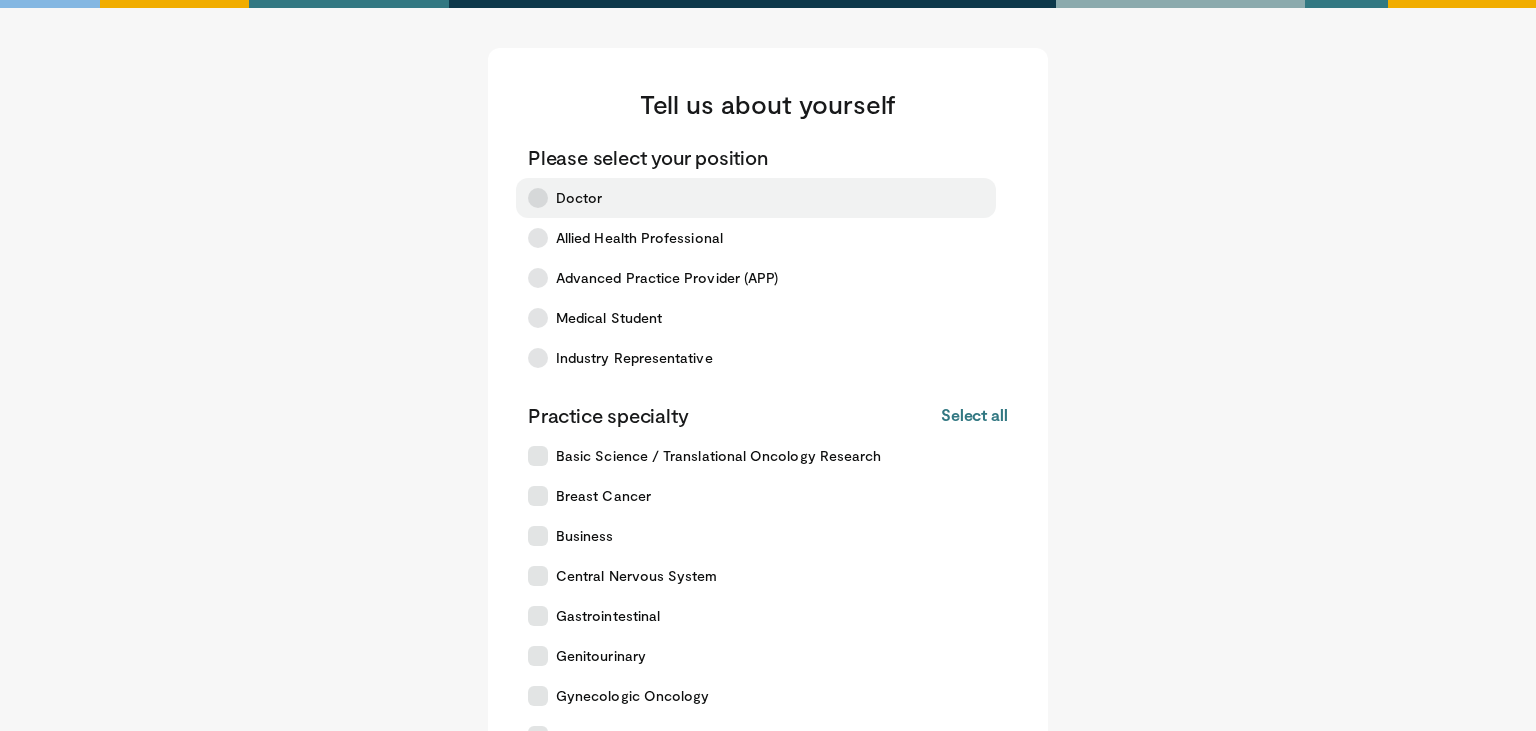 click on "Doctor" at bounding box center [579, 198] 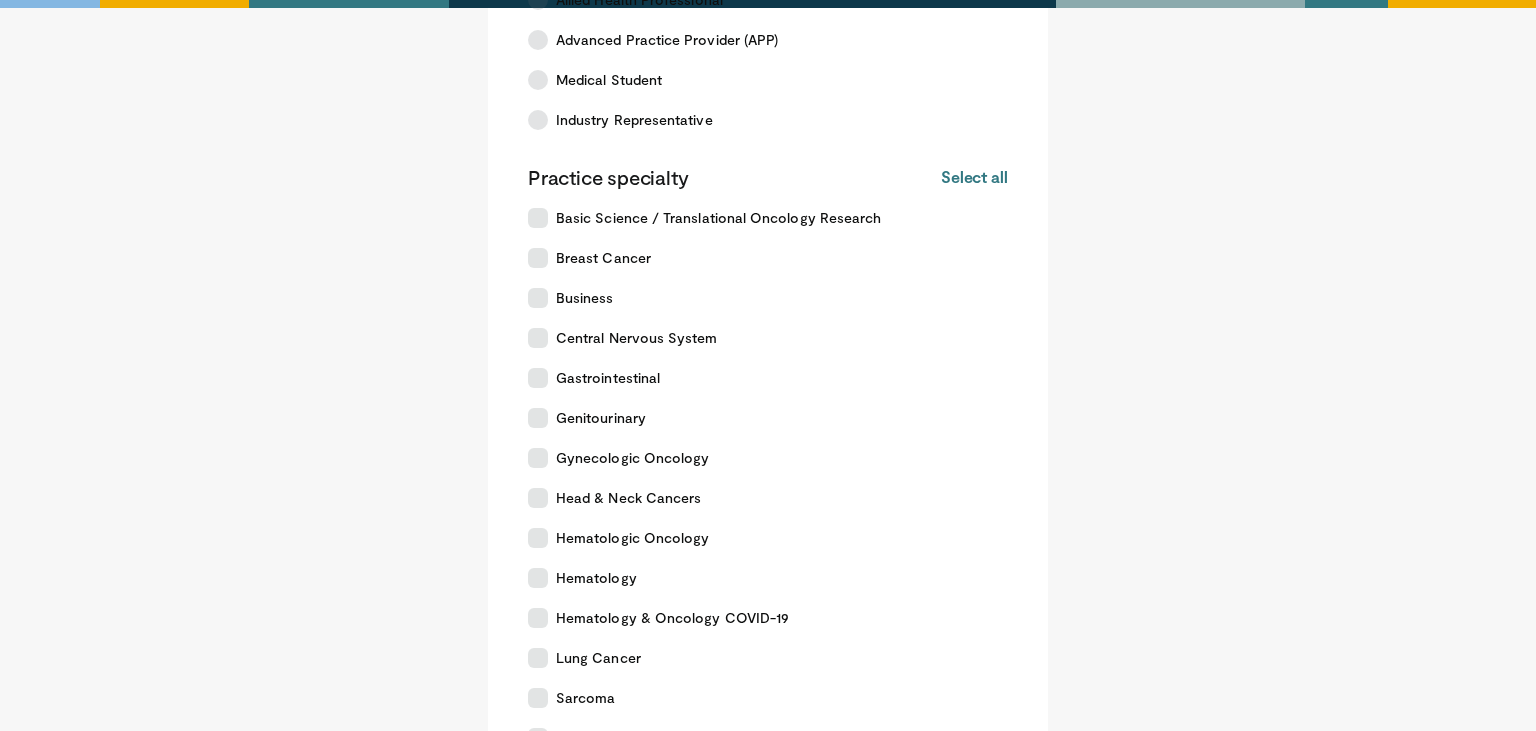 scroll, scrollTop: 268, scrollLeft: 0, axis: vertical 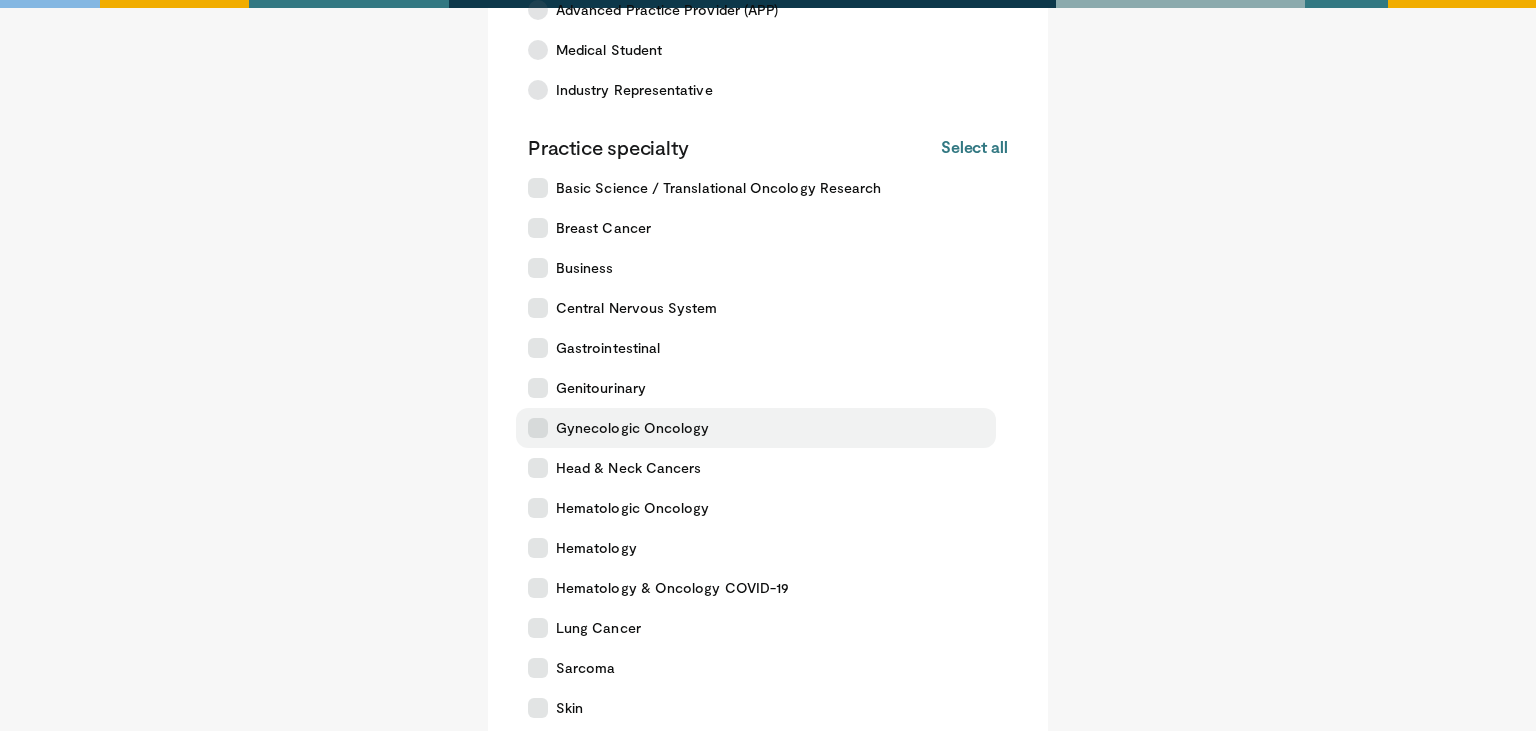 click on "Gynecologic Oncology" at bounding box center (756, 428) 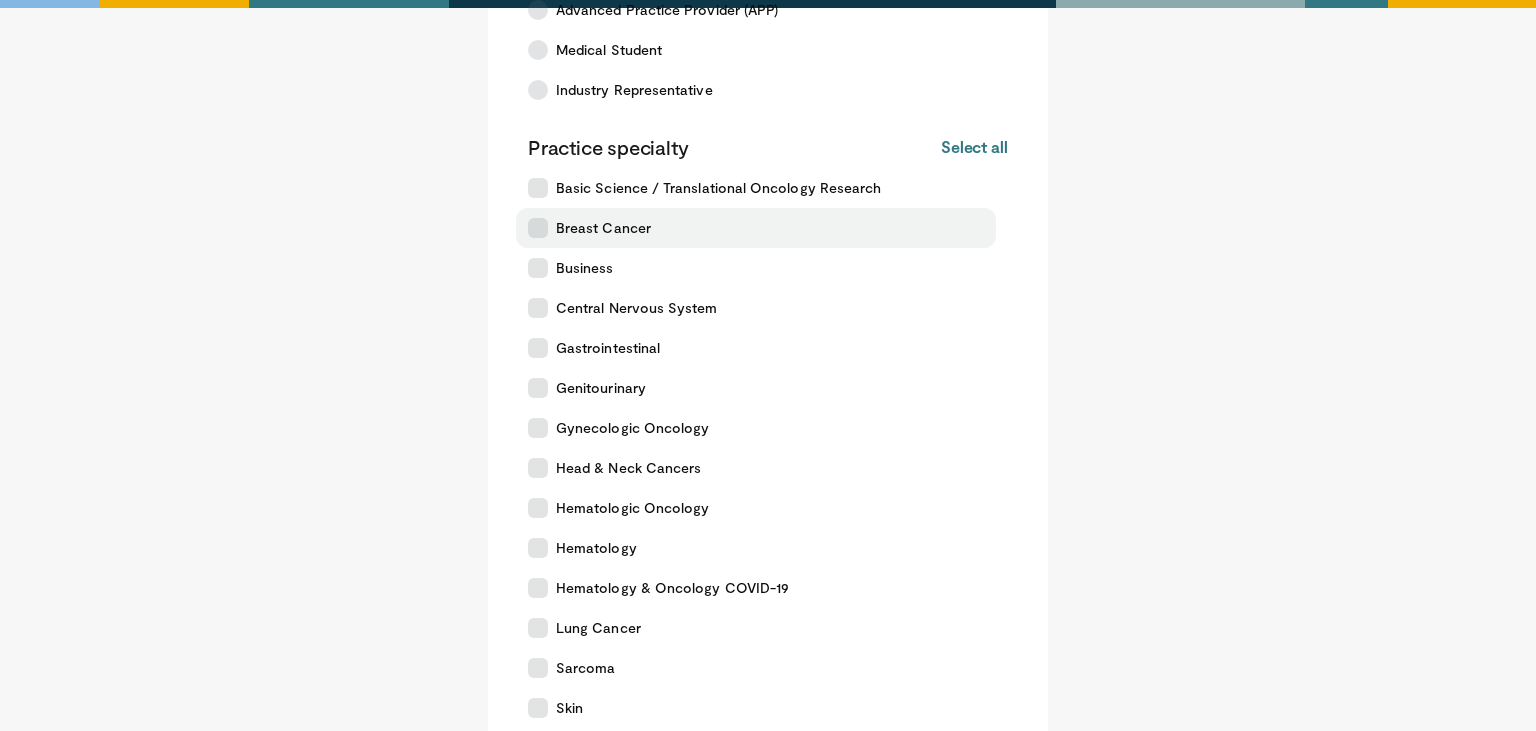 click on "Breast Cancer" at bounding box center (603, 228) 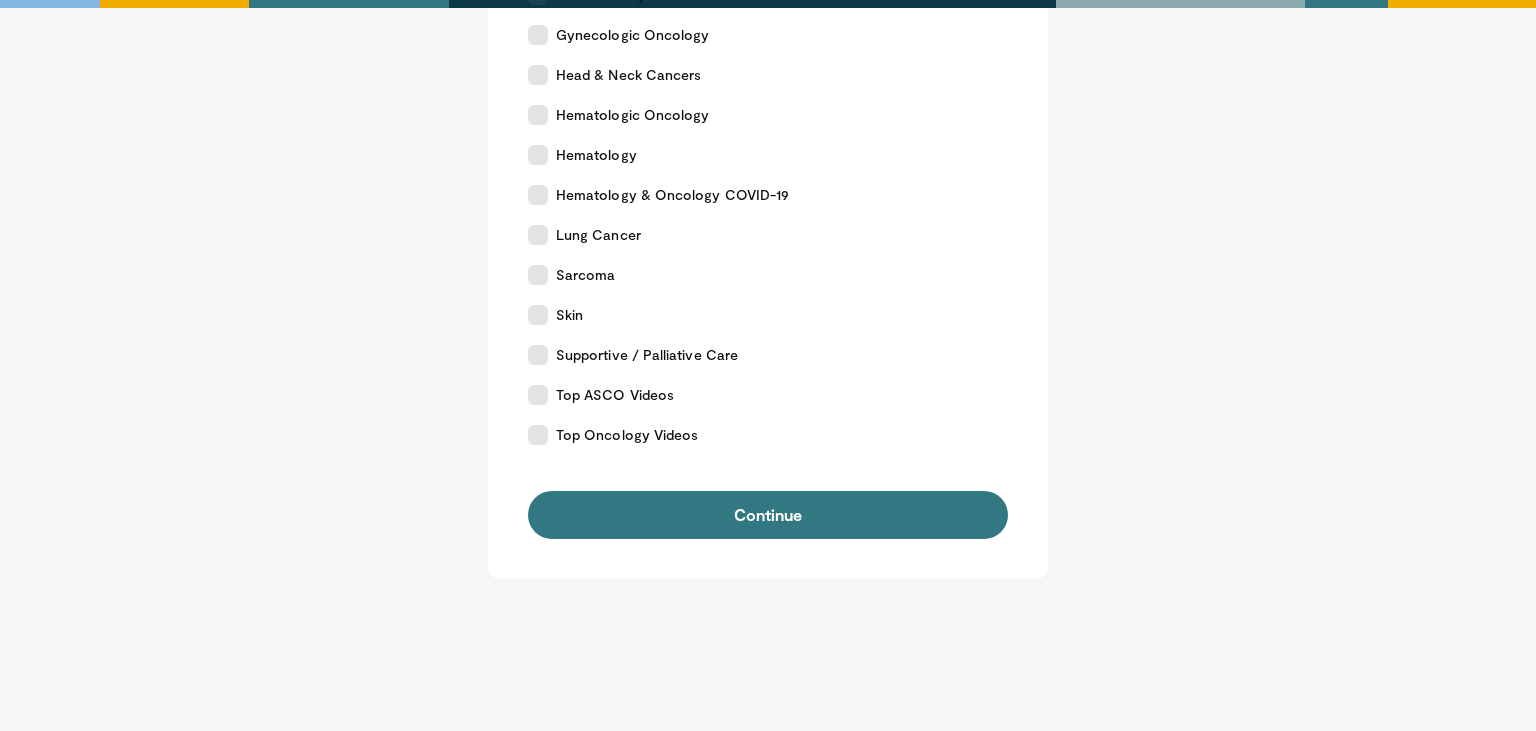 scroll, scrollTop: 707, scrollLeft: 0, axis: vertical 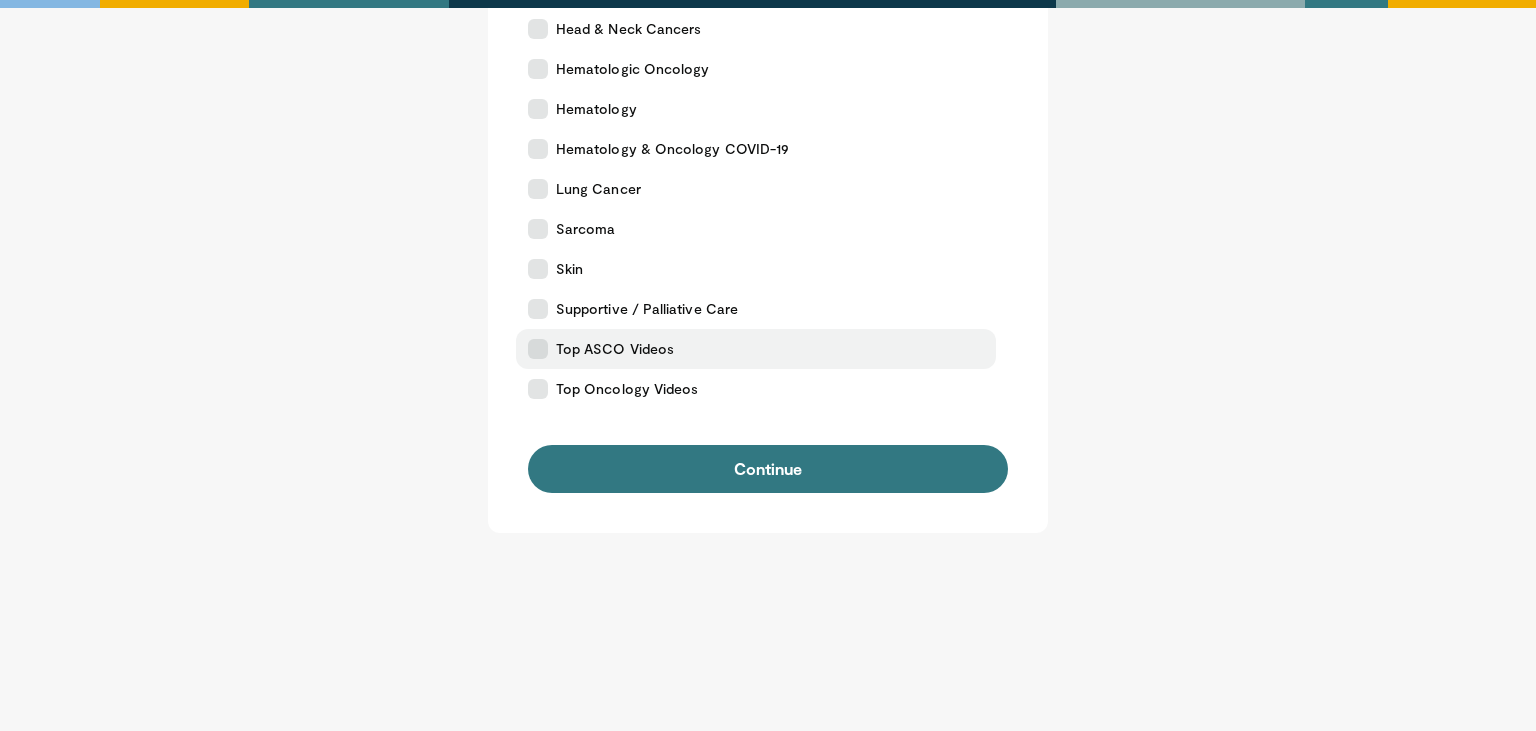 click on "Top ASCO Videos" at bounding box center (615, 349) 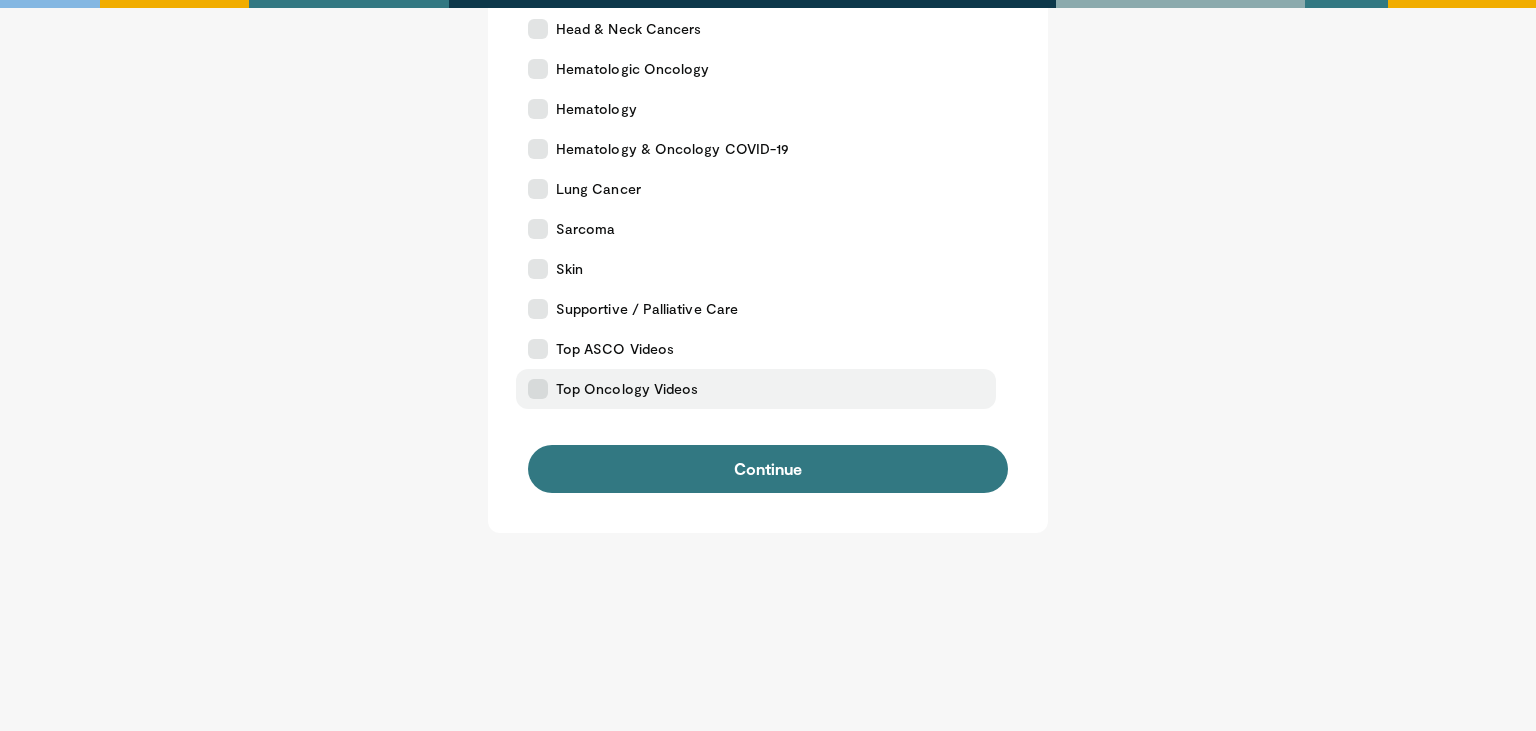 click on "Top Oncology Videos" at bounding box center [756, 389] 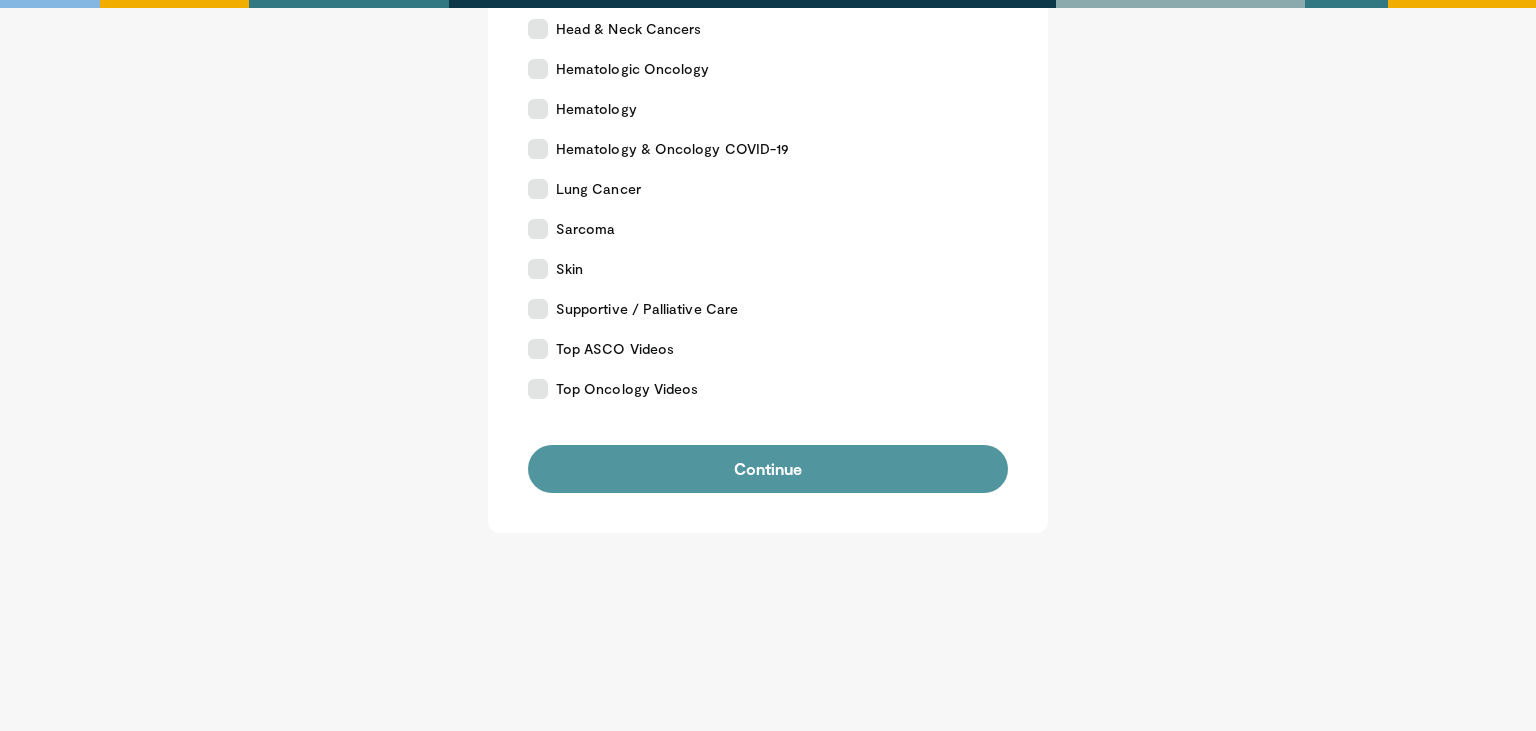 click on "Continue" at bounding box center (768, 469) 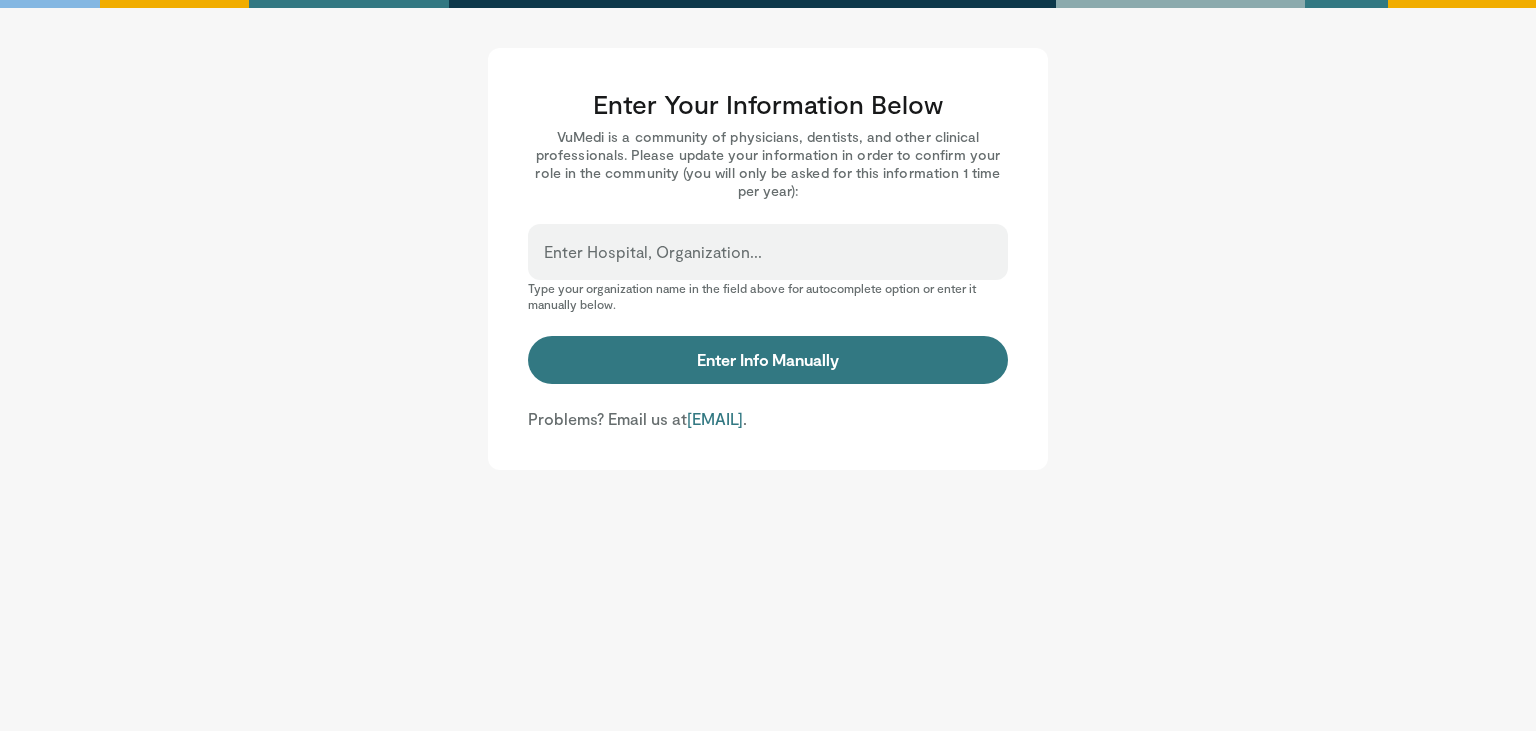 scroll, scrollTop: 0, scrollLeft: 0, axis: both 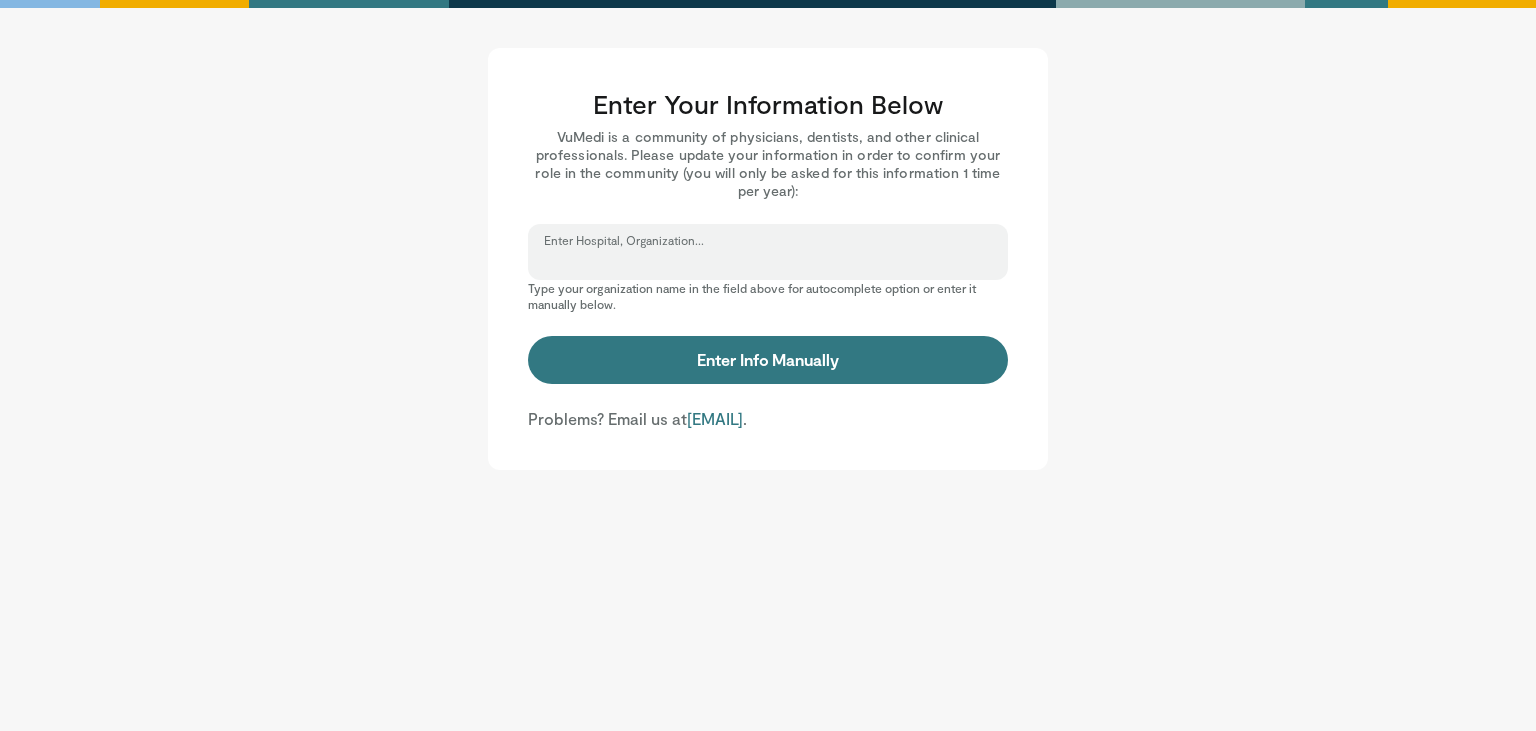 click on "Enter Hospital, Organization..." at bounding box center (768, 261) 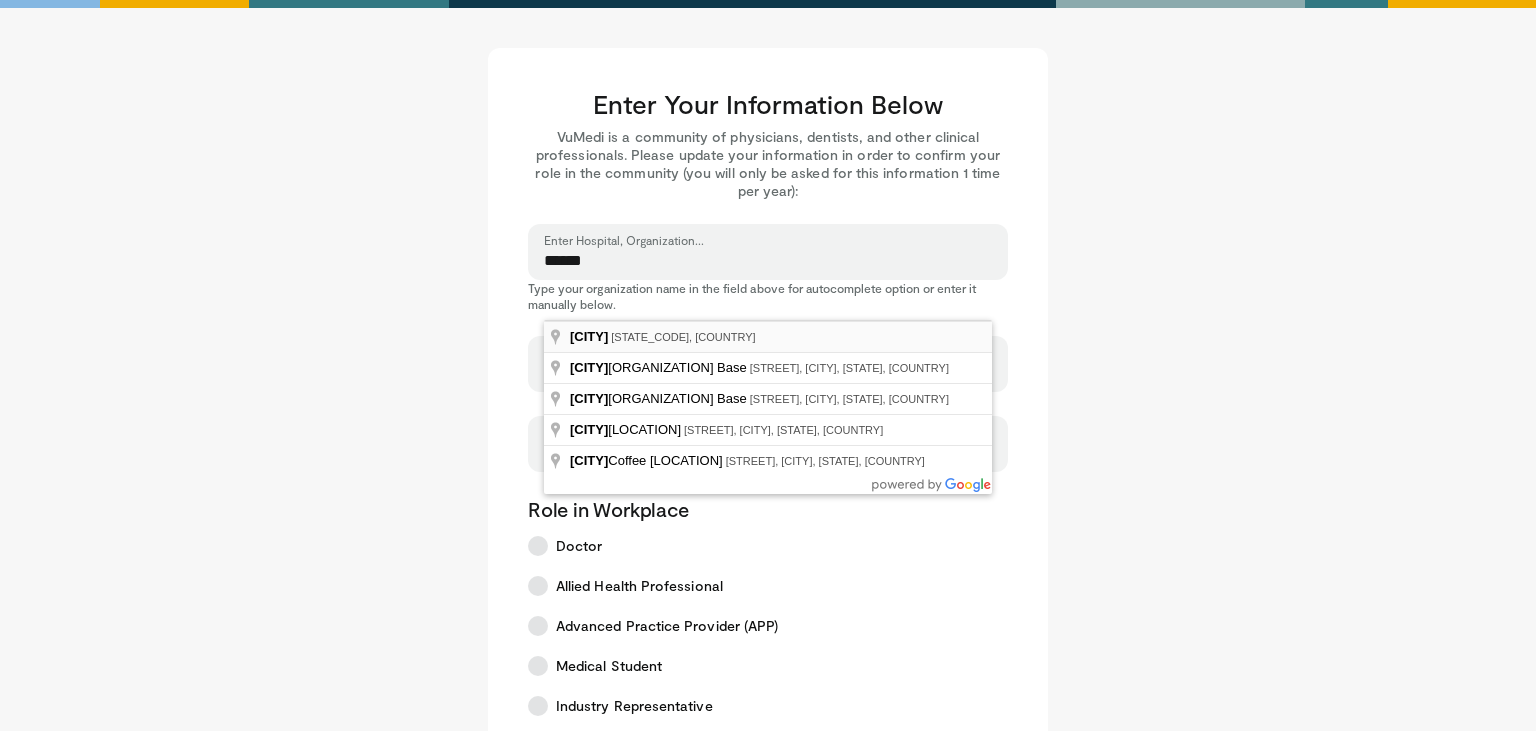 type on "**********" 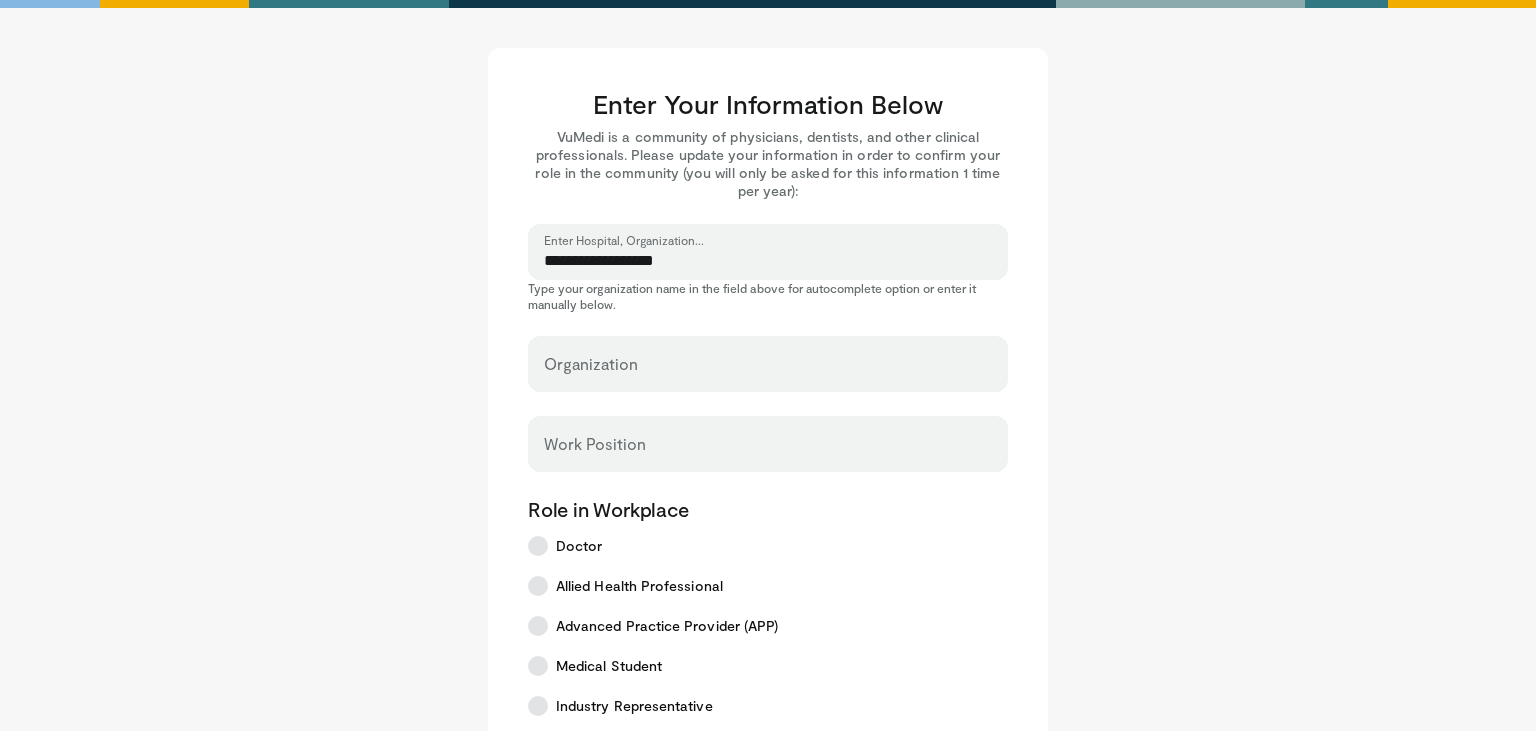 select on "**" 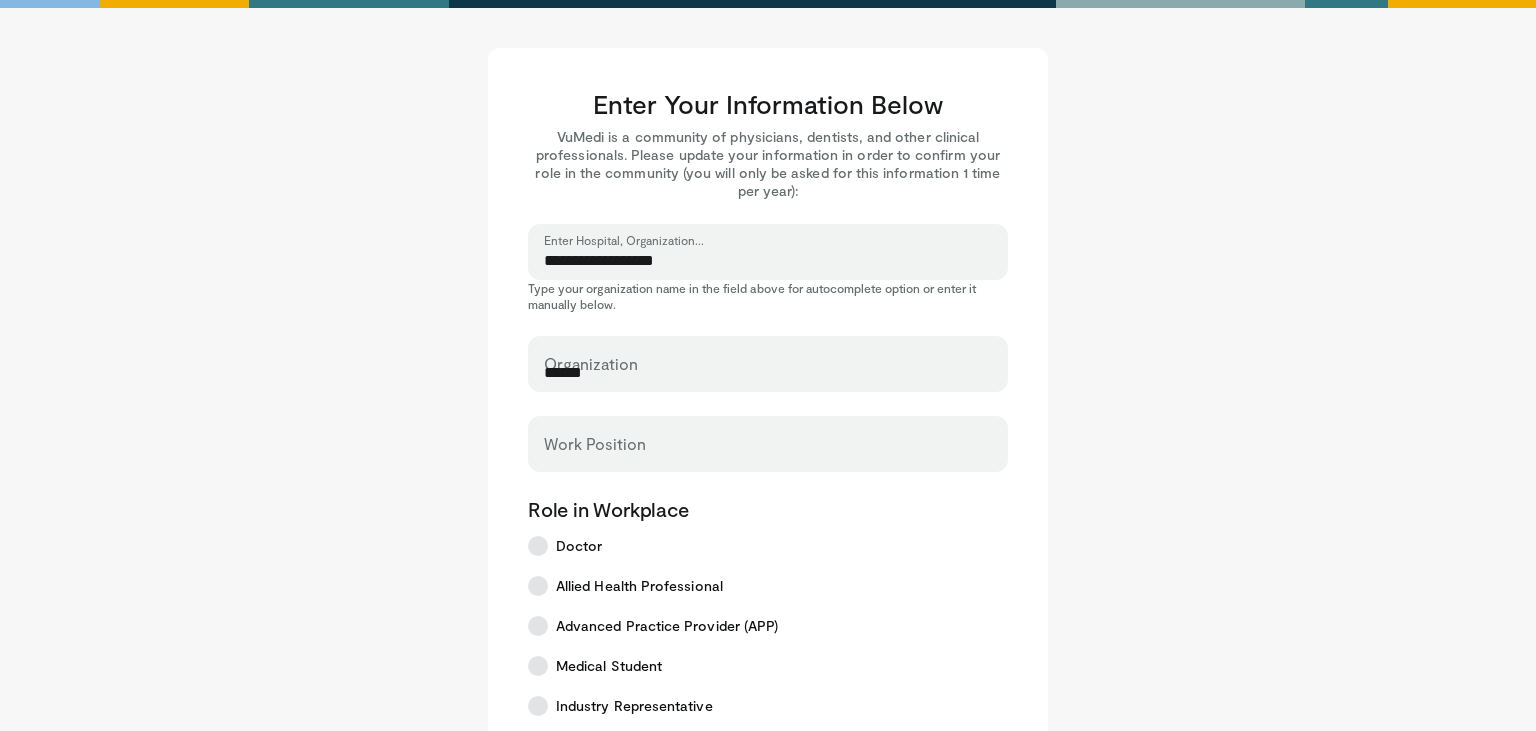 type on "**********" 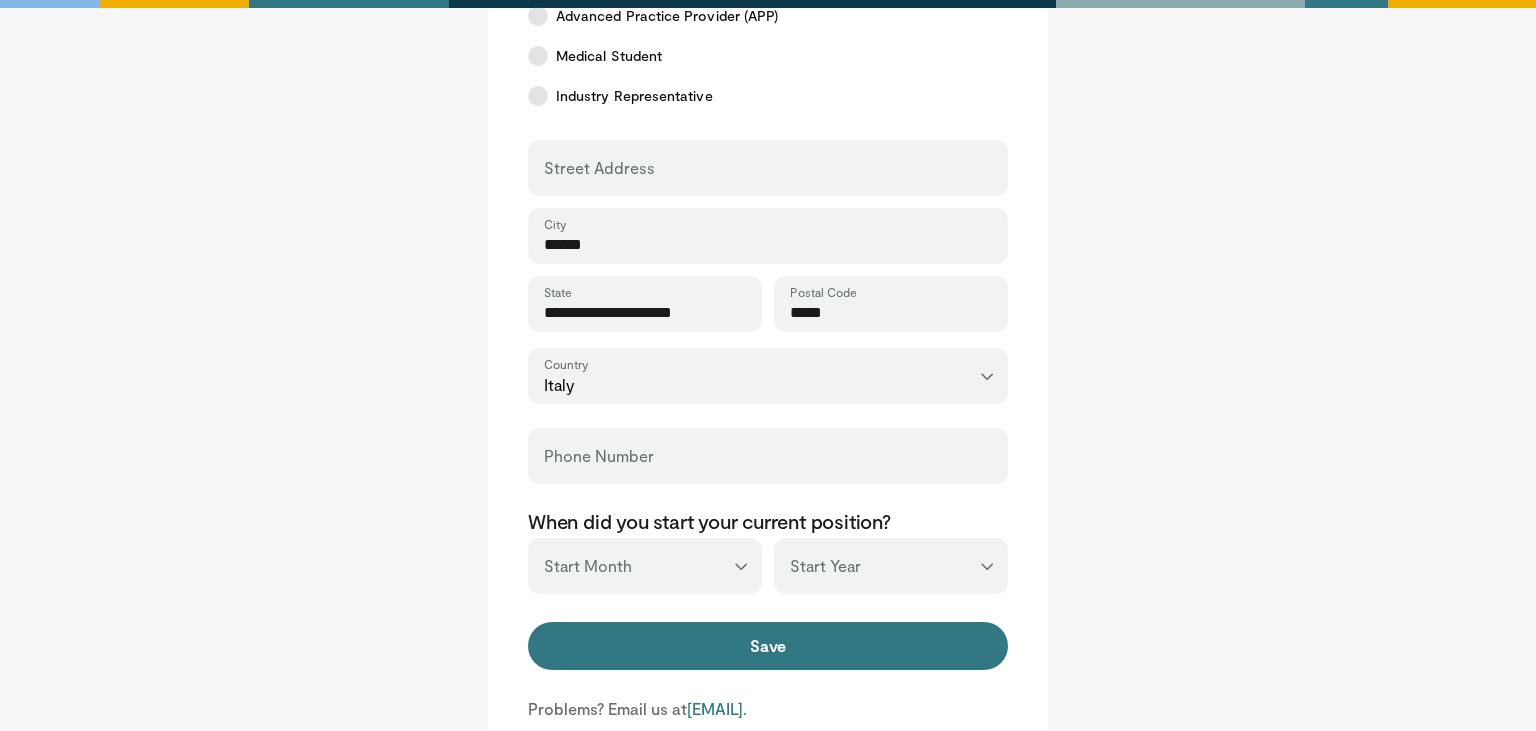 scroll, scrollTop: 613, scrollLeft: 0, axis: vertical 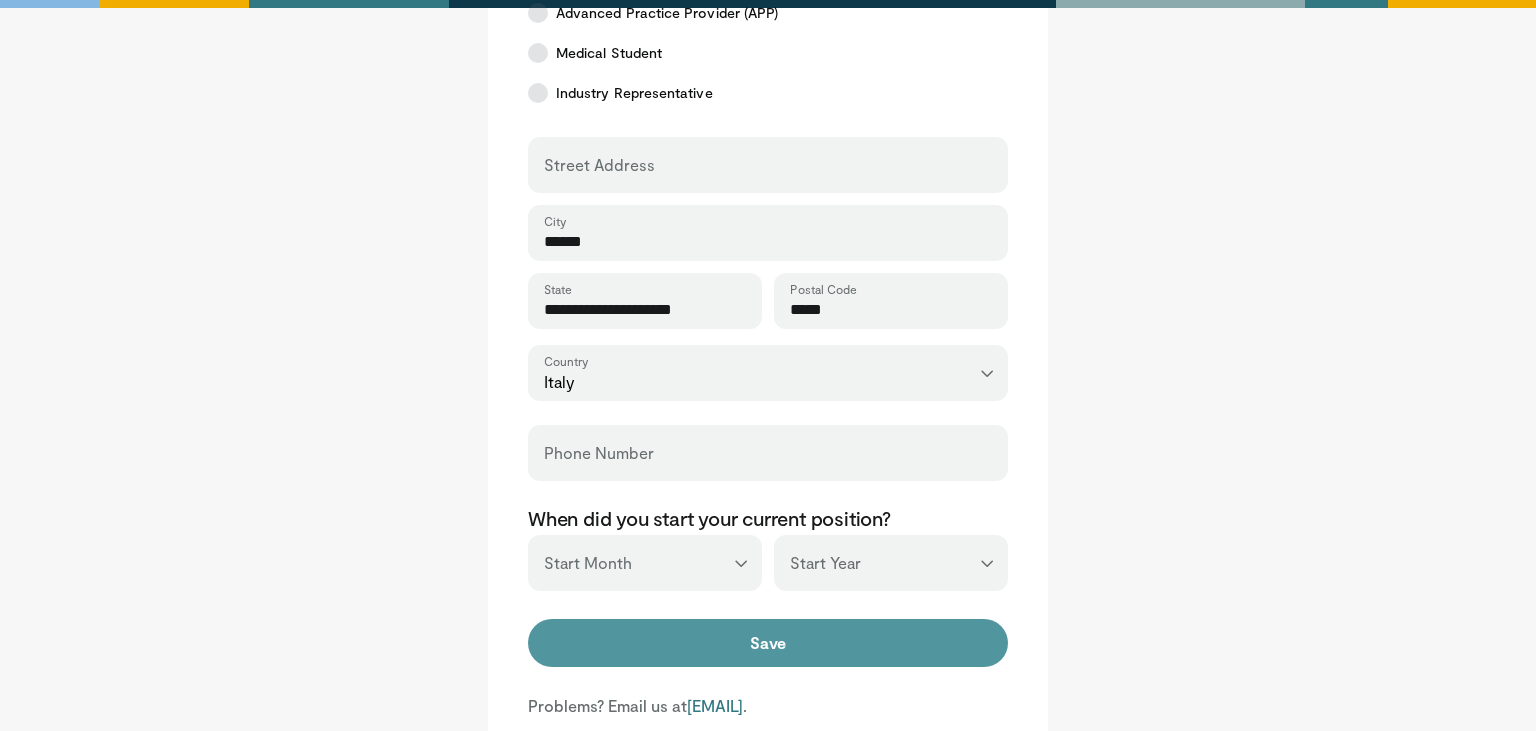click on "Save" at bounding box center (768, 643) 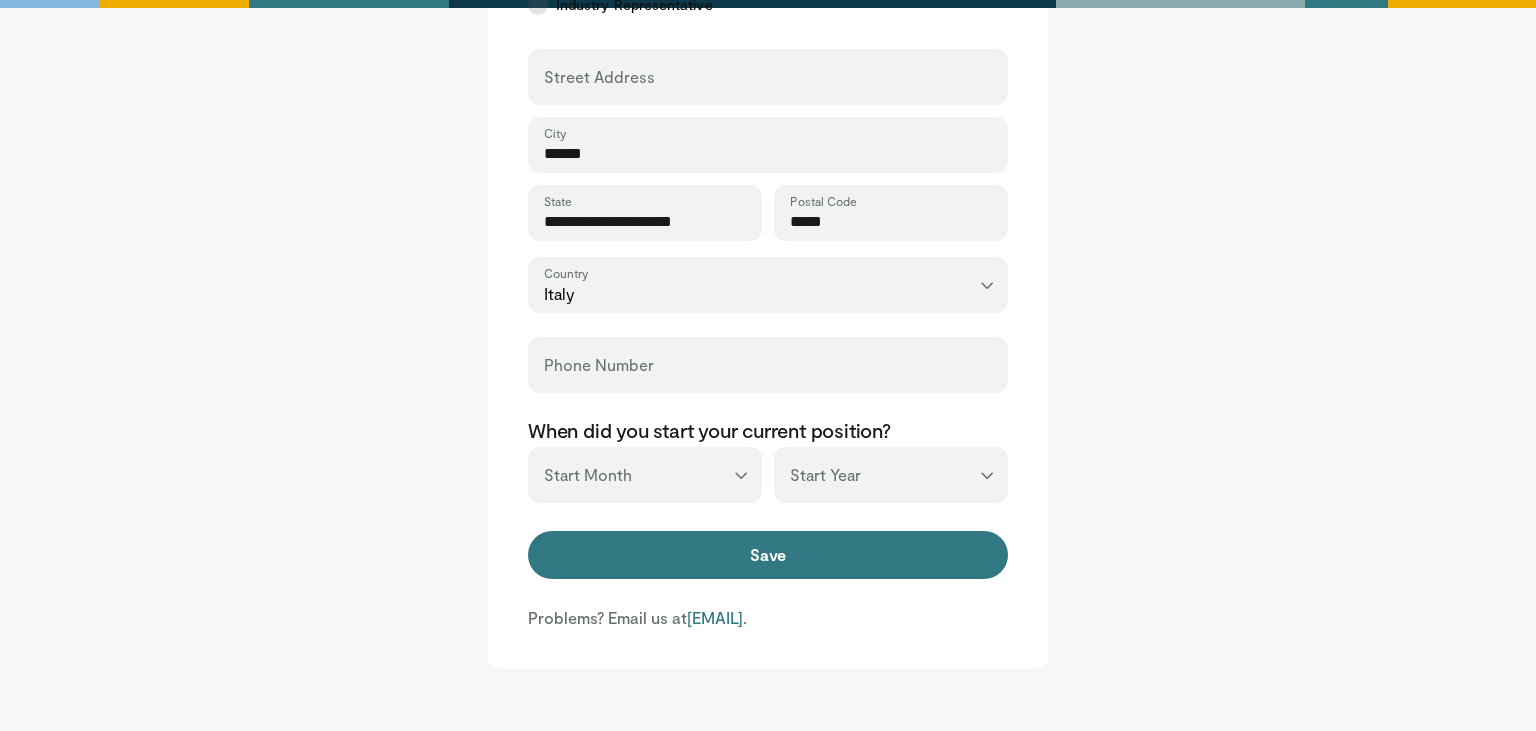 scroll, scrollTop: 712, scrollLeft: 0, axis: vertical 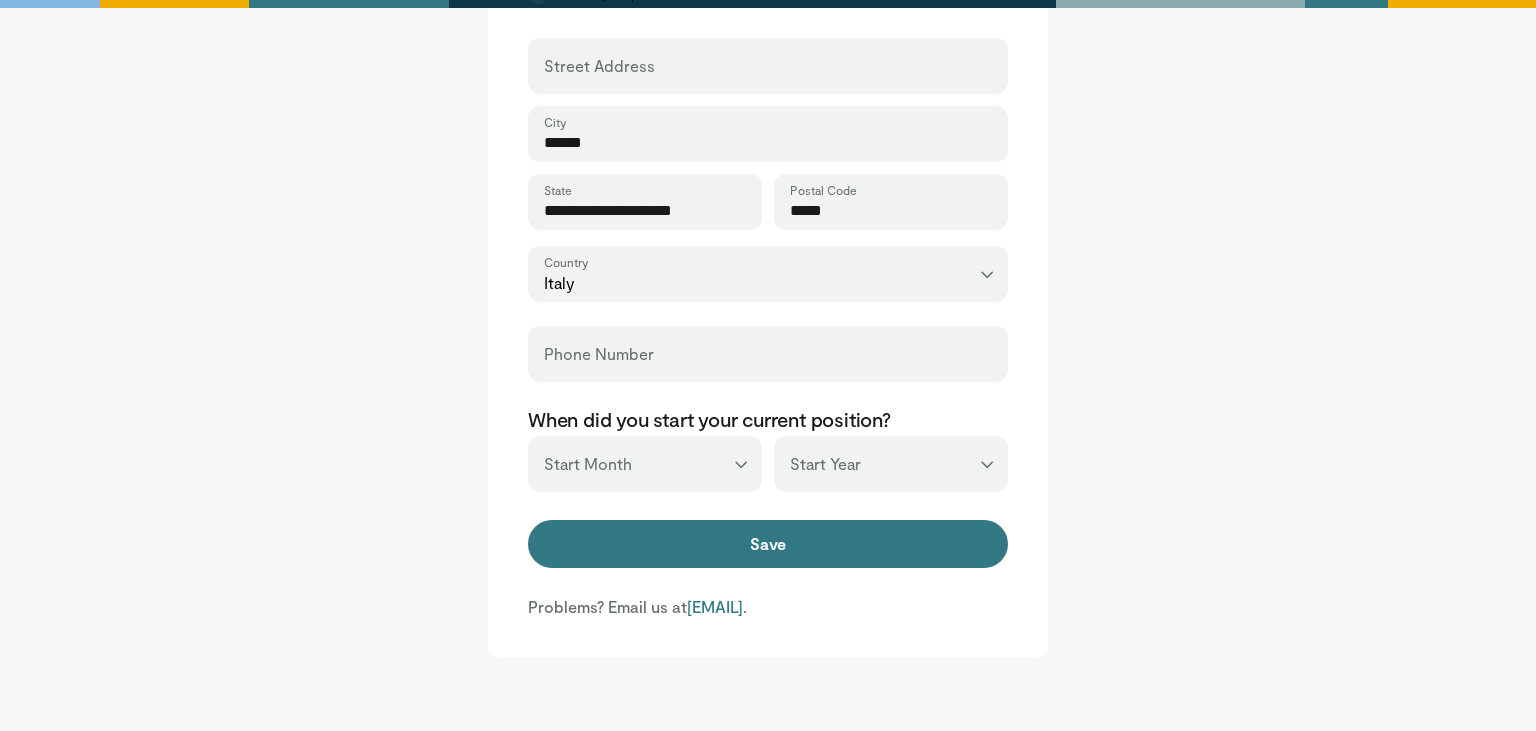 type on "********" 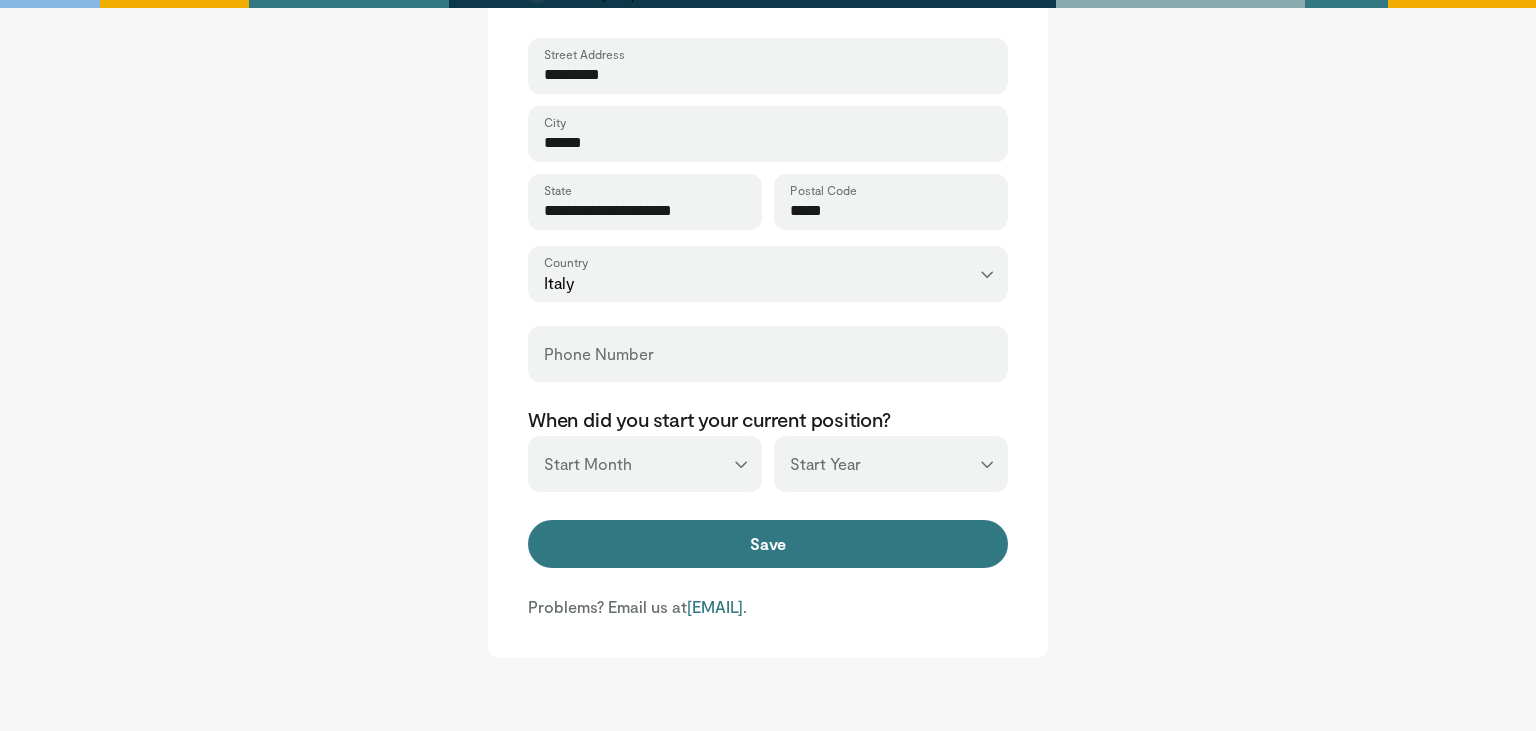 type on "*********" 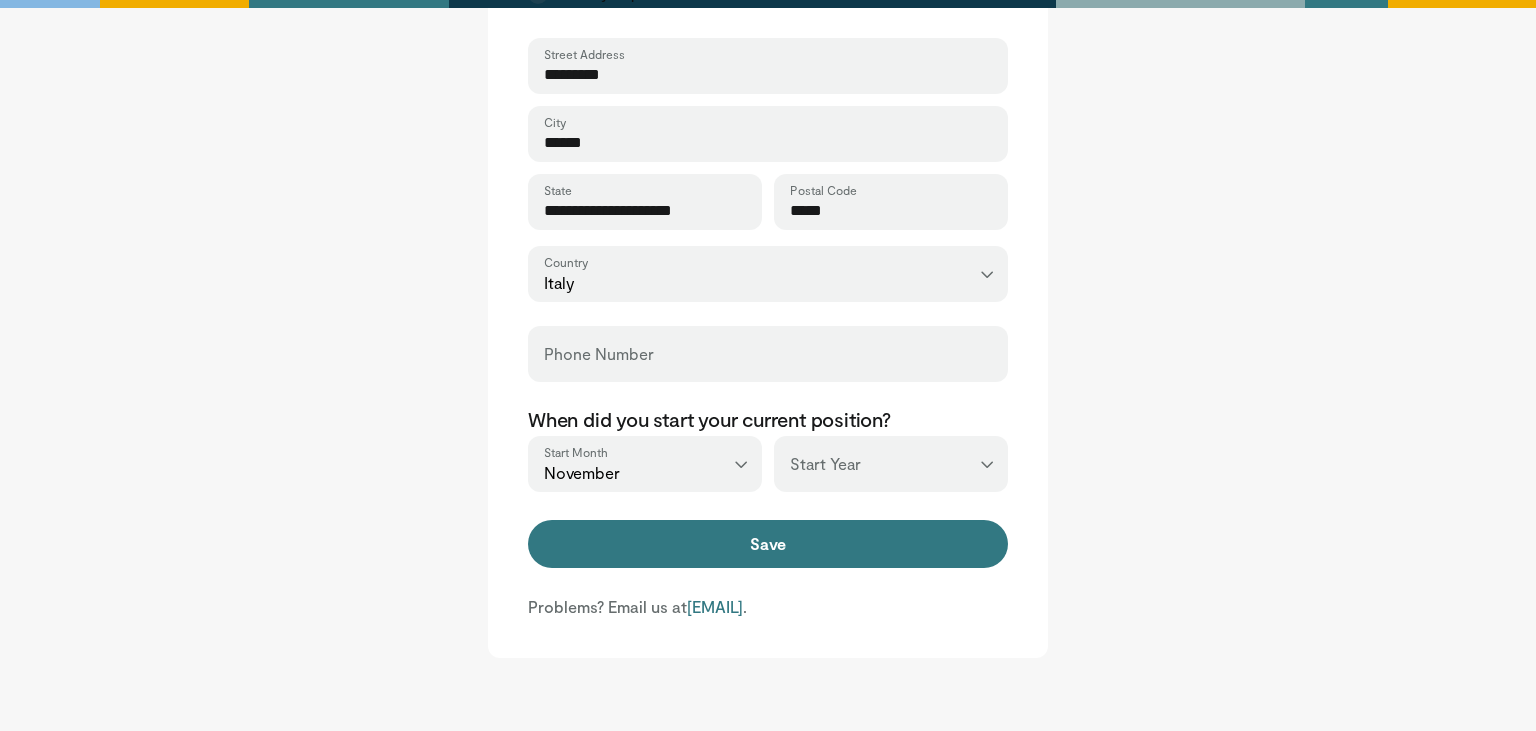click on "***
****
****
****
****
****
****
****
****
****
****
****
****
****
****
****
****
****
****
****
****
****
****
****
****
****
****
****
****
**** **** **** **** ****" at bounding box center [891, 464] 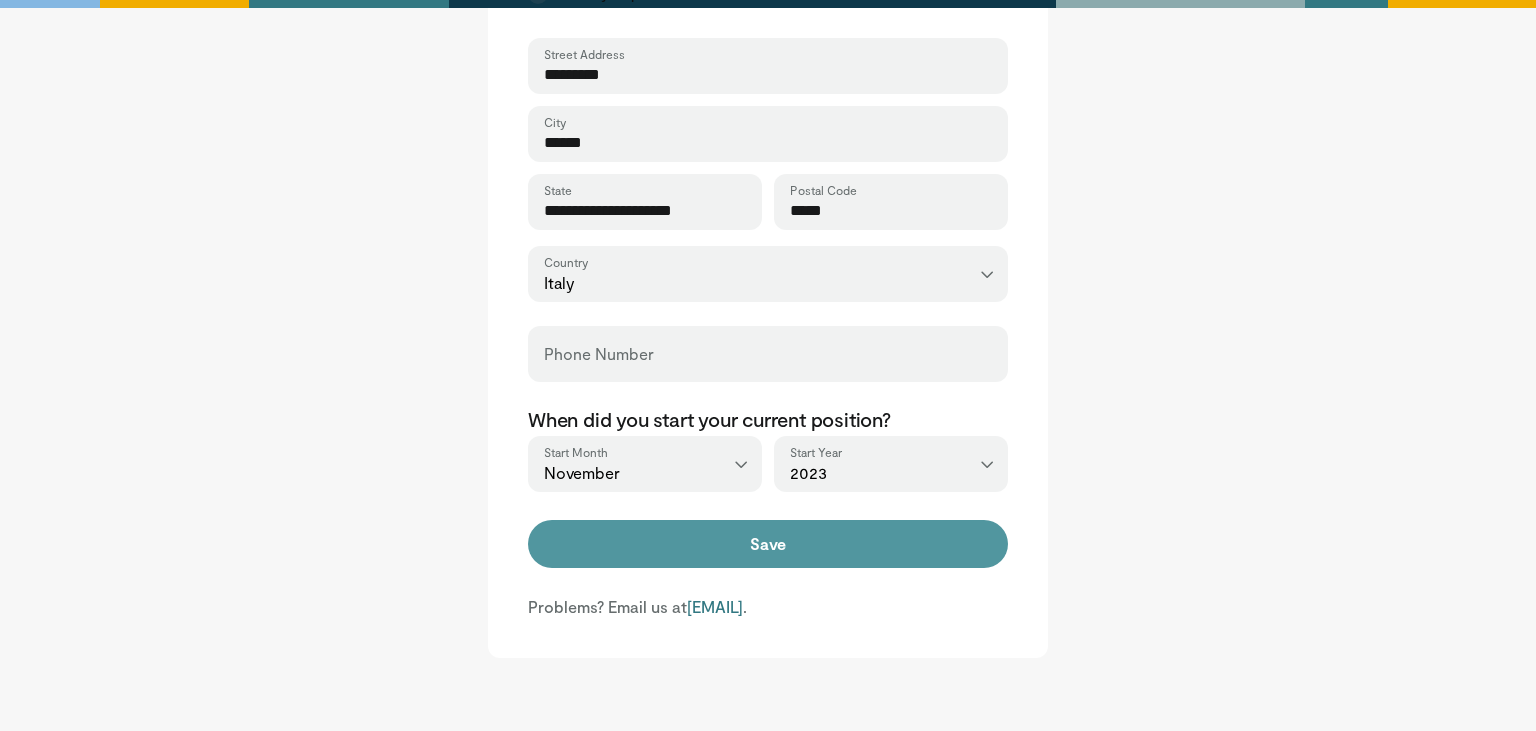 click on "Save" at bounding box center (768, 544) 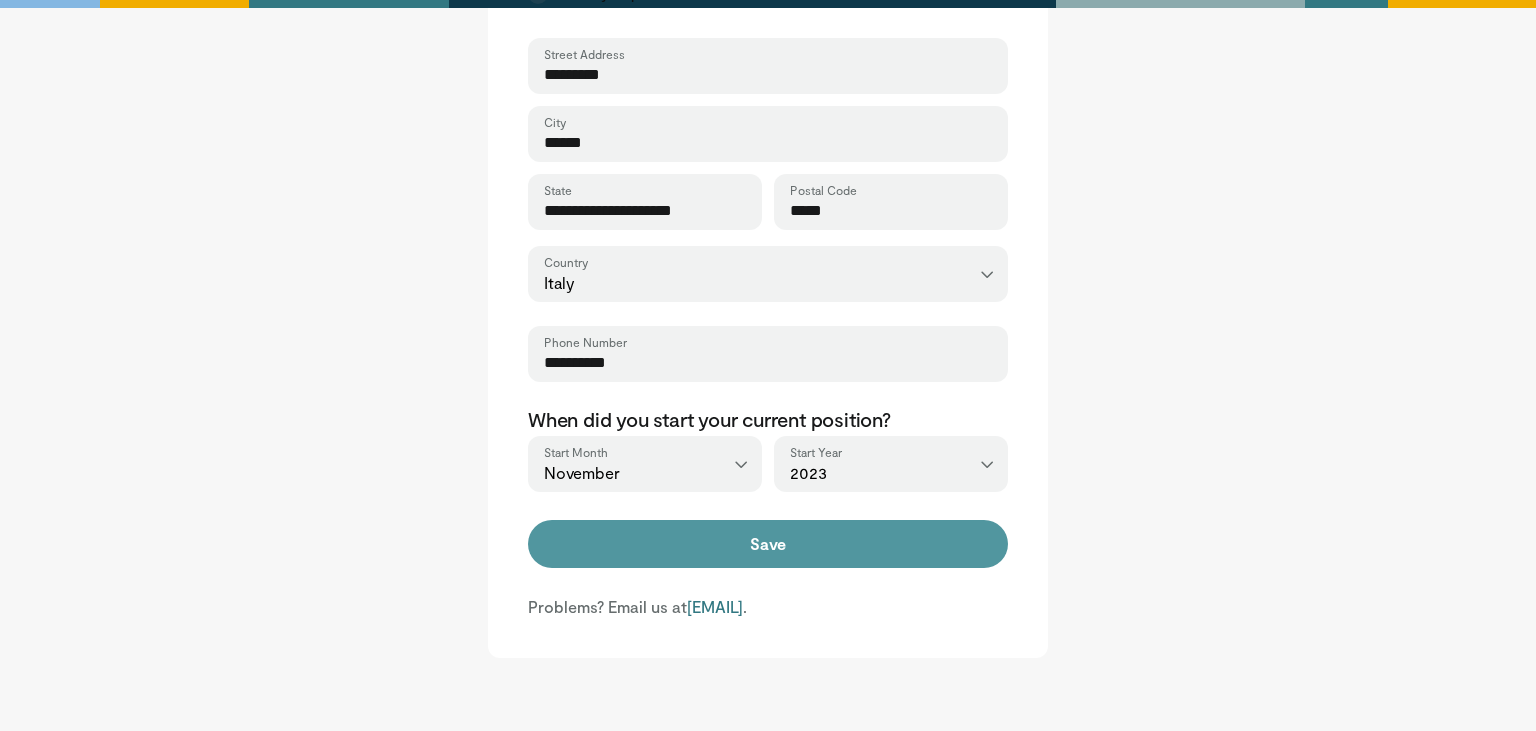 type on "**********" 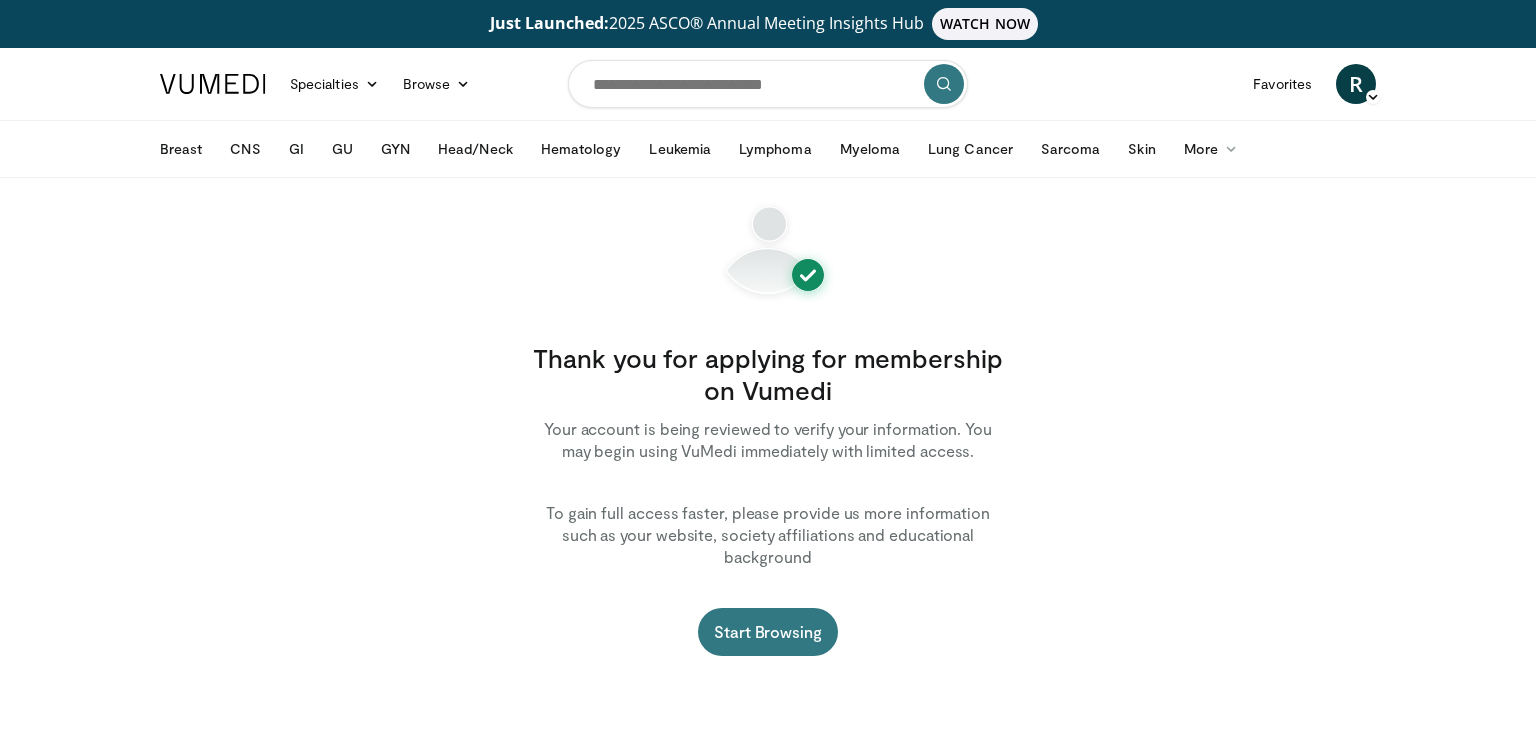 scroll, scrollTop: 0, scrollLeft: 0, axis: both 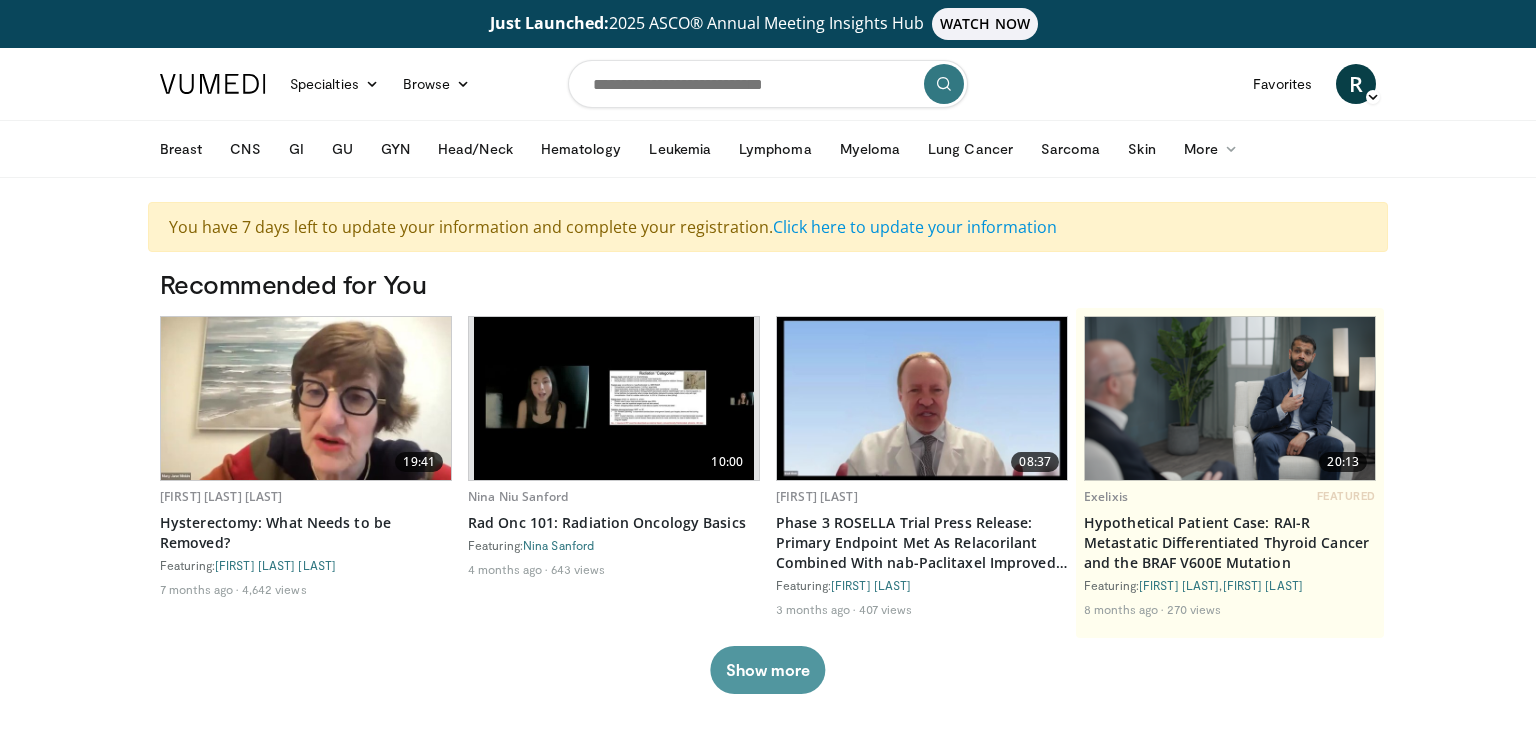 click on "Show more" at bounding box center (767, 670) 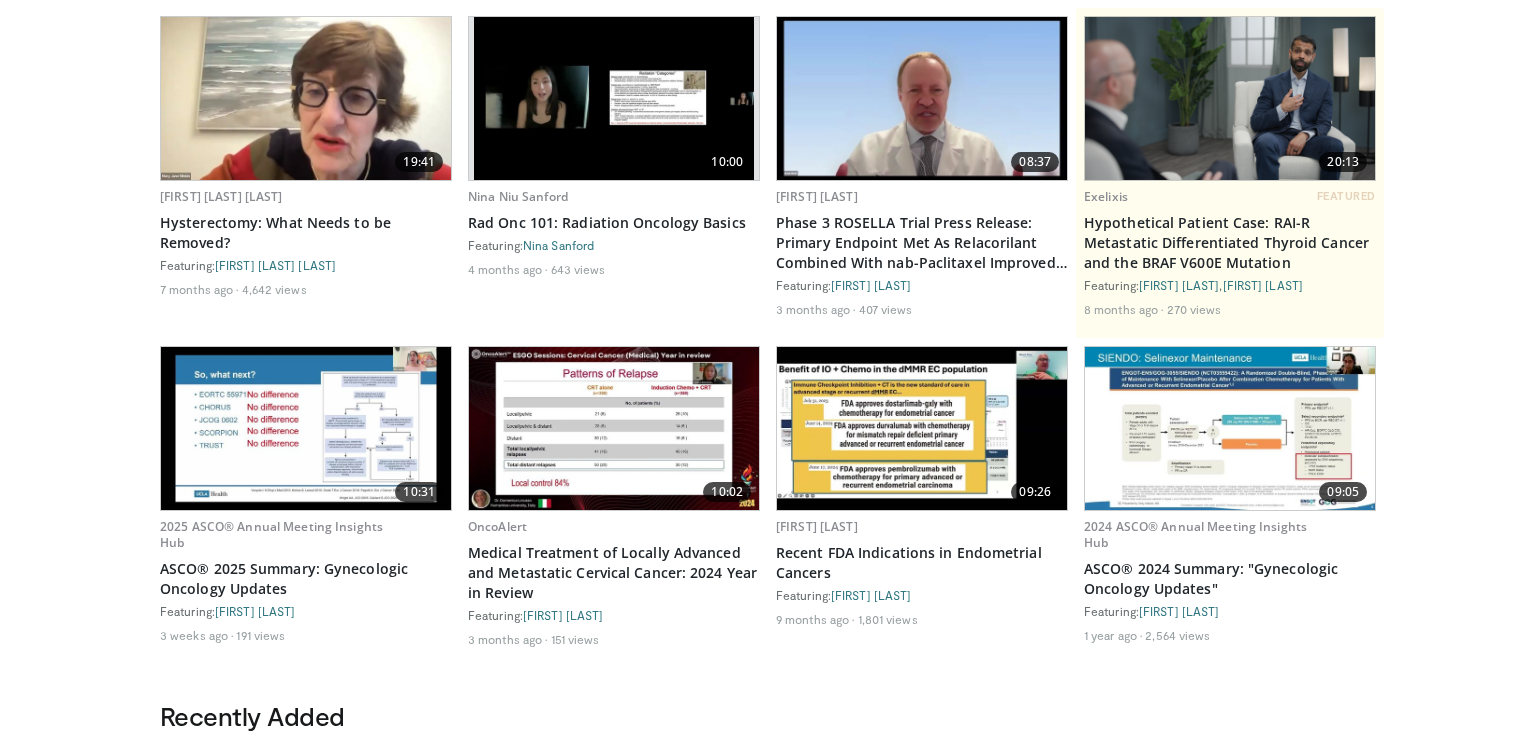 scroll, scrollTop: 321, scrollLeft: 0, axis: vertical 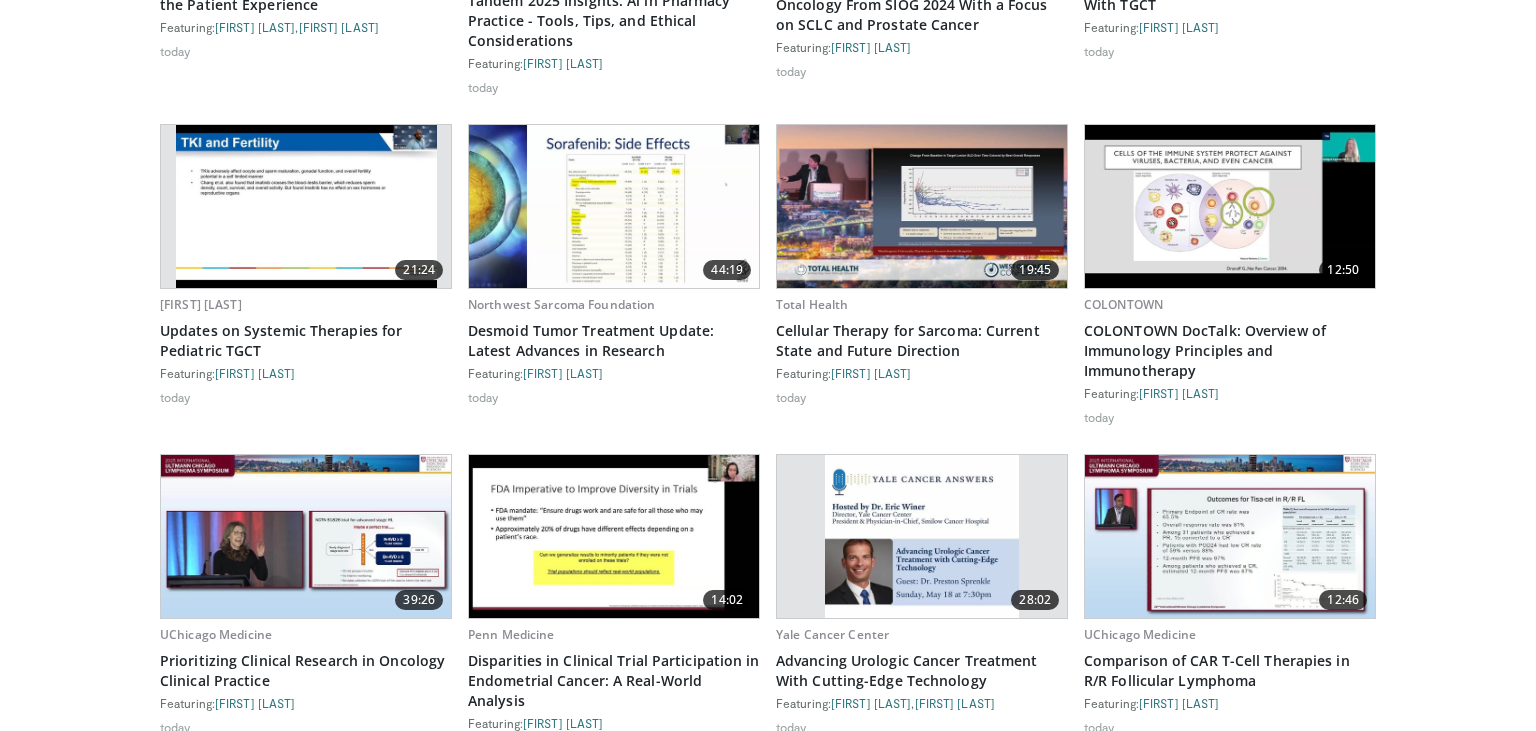 drag, startPoint x: 1535, startPoint y: 106, endPoint x: 1535, endPoint y: 625, distance: 519 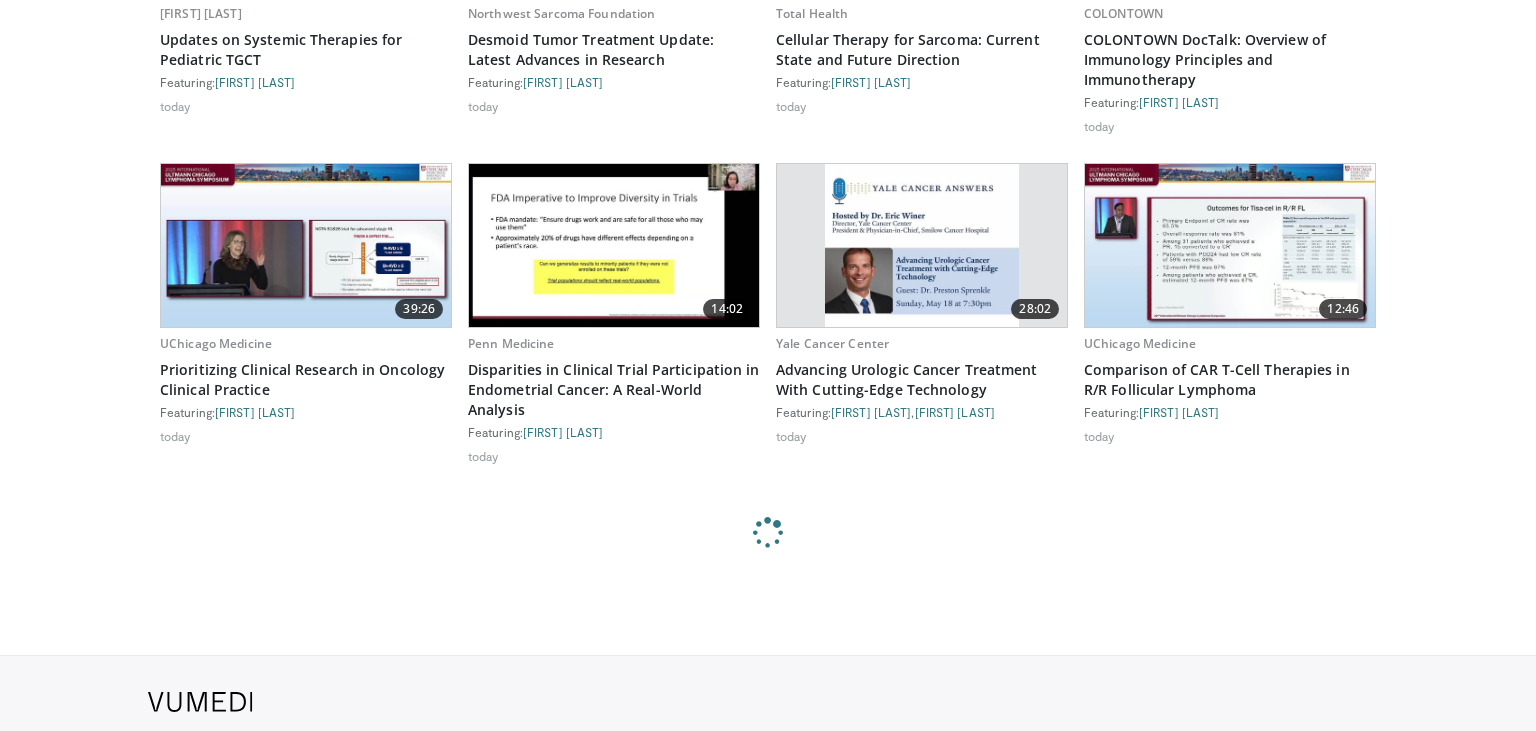 scroll, scrollTop: 2600, scrollLeft: 0, axis: vertical 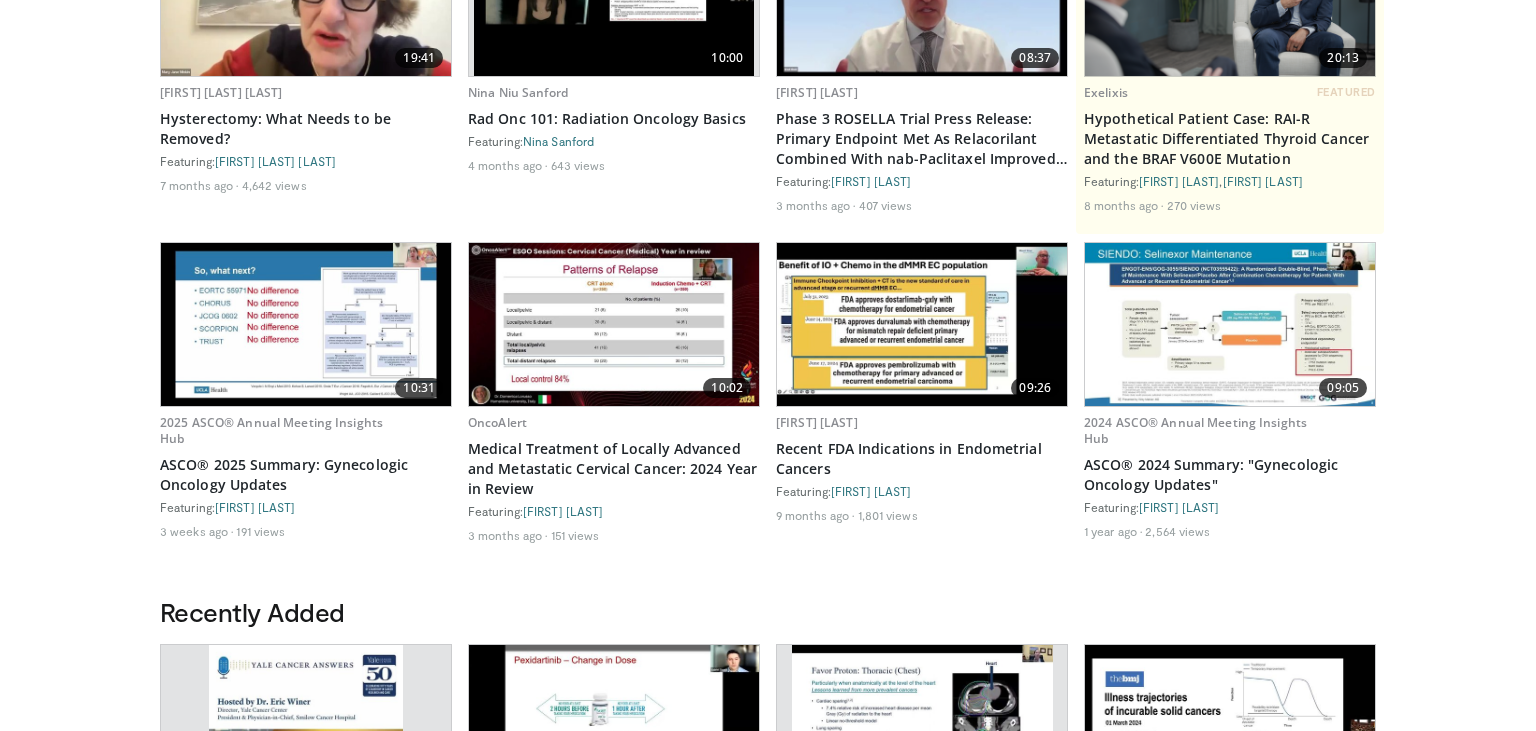 click at bounding box center [614, 324] 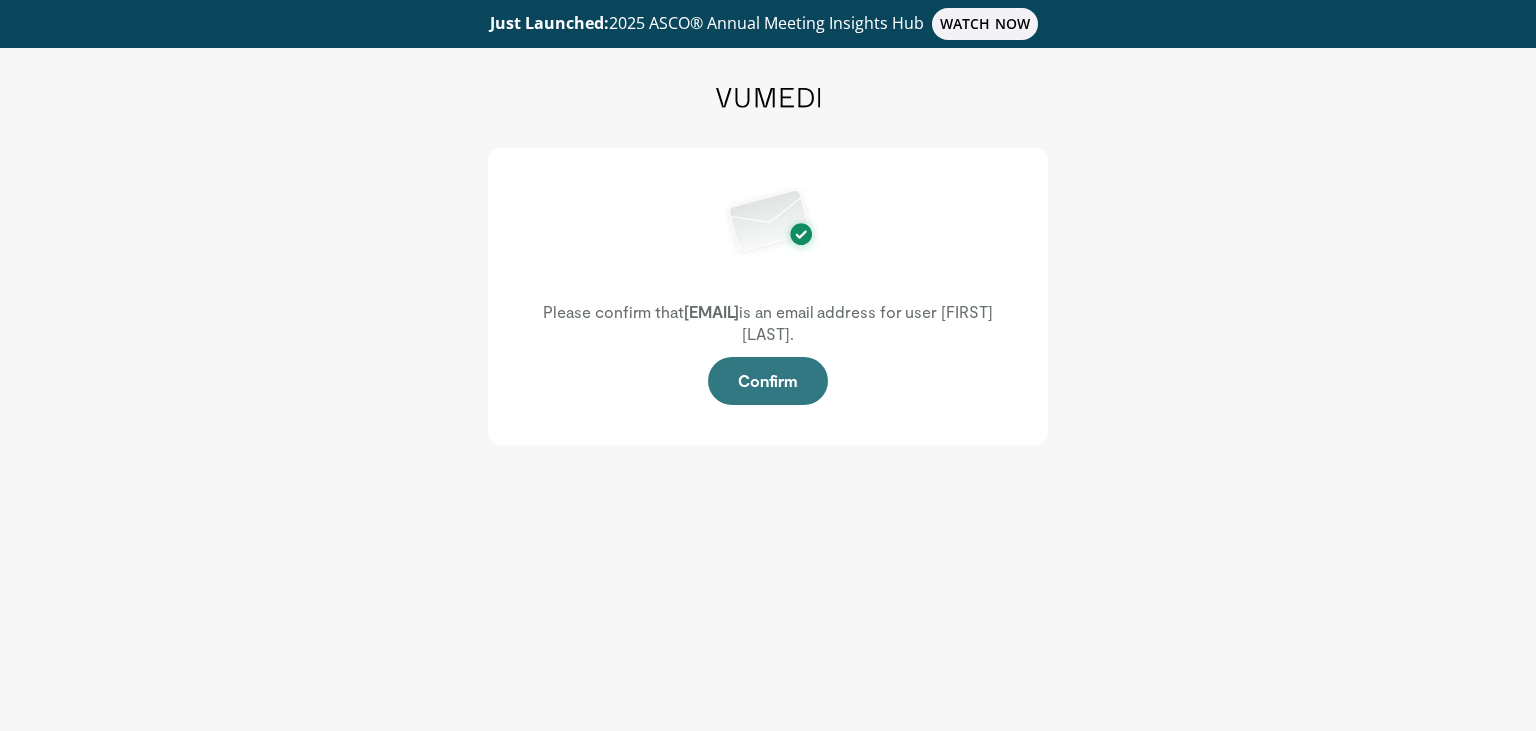 scroll, scrollTop: 0, scrollLeft: 0, axis: both 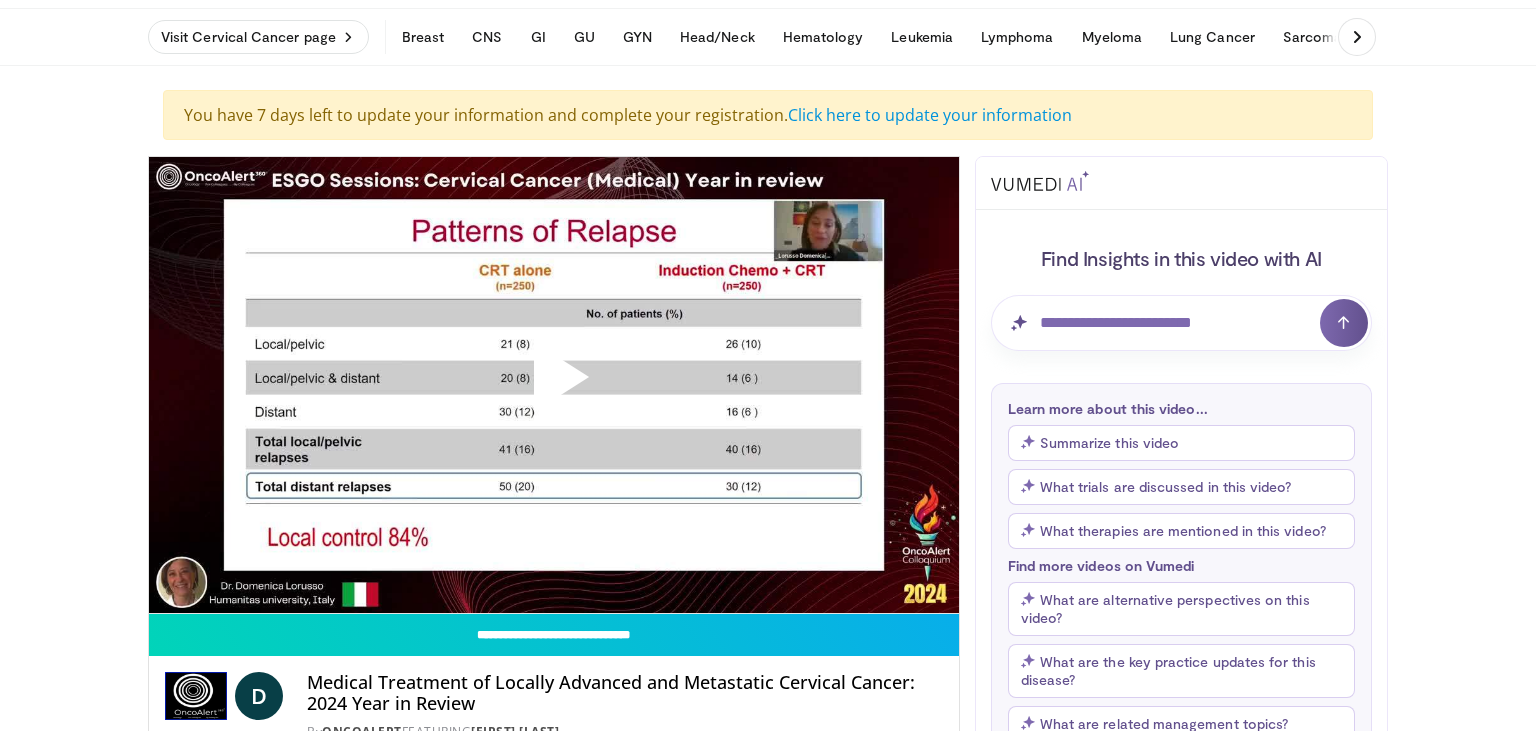 click at bounding box center (554, 385) 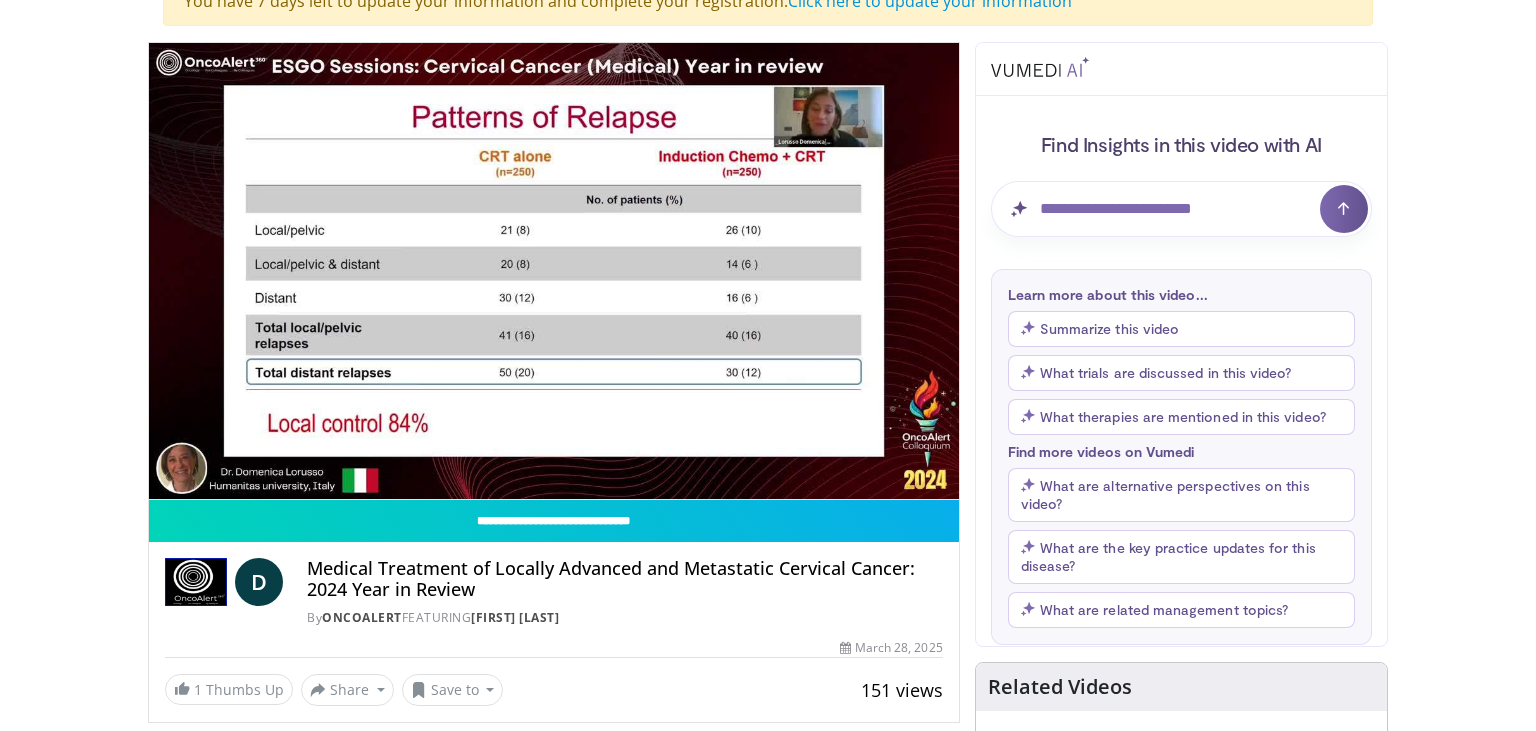 scroll, scrollTop: 188, scrollLeft: 0, axis: vertical 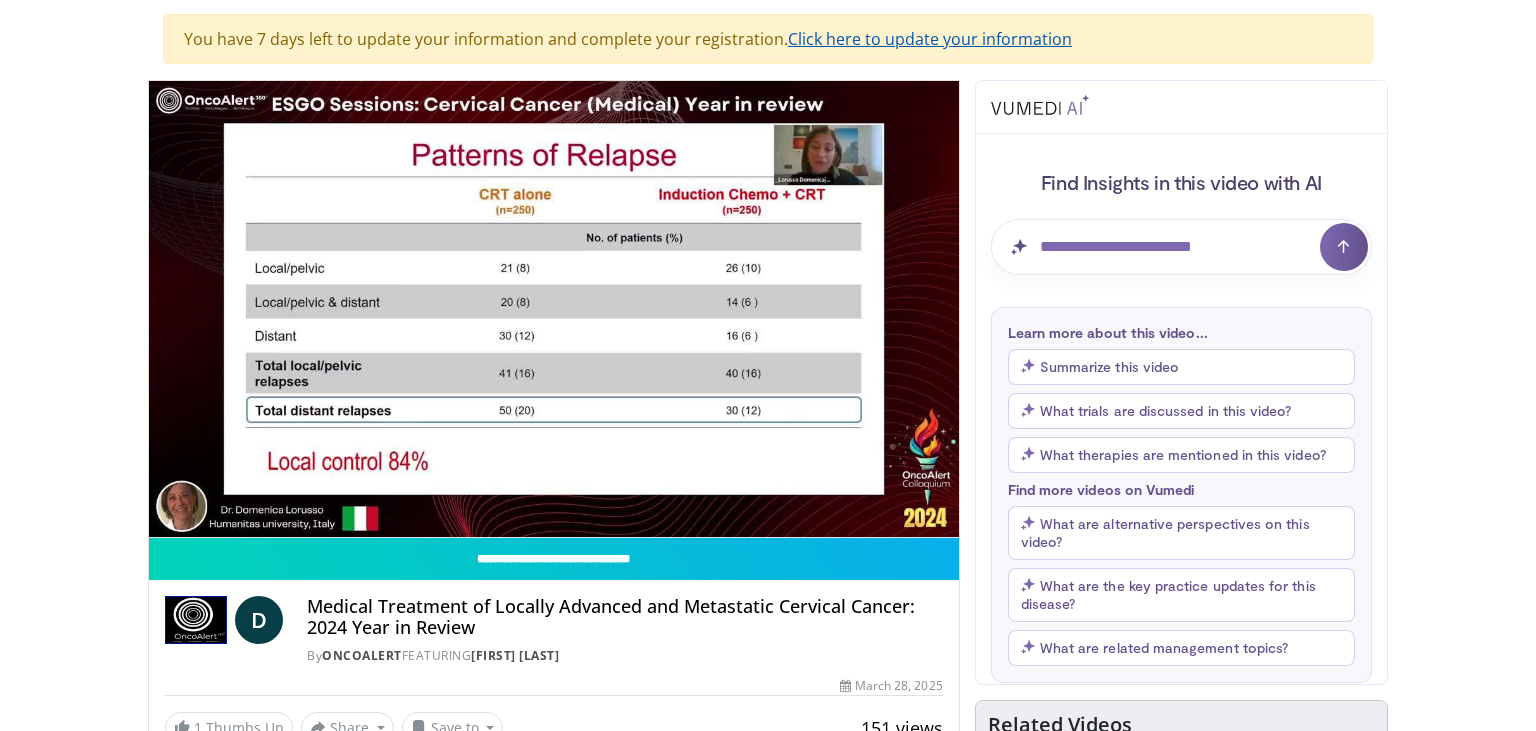 click on "Click here to update your information" at bounding box center [930, 39] 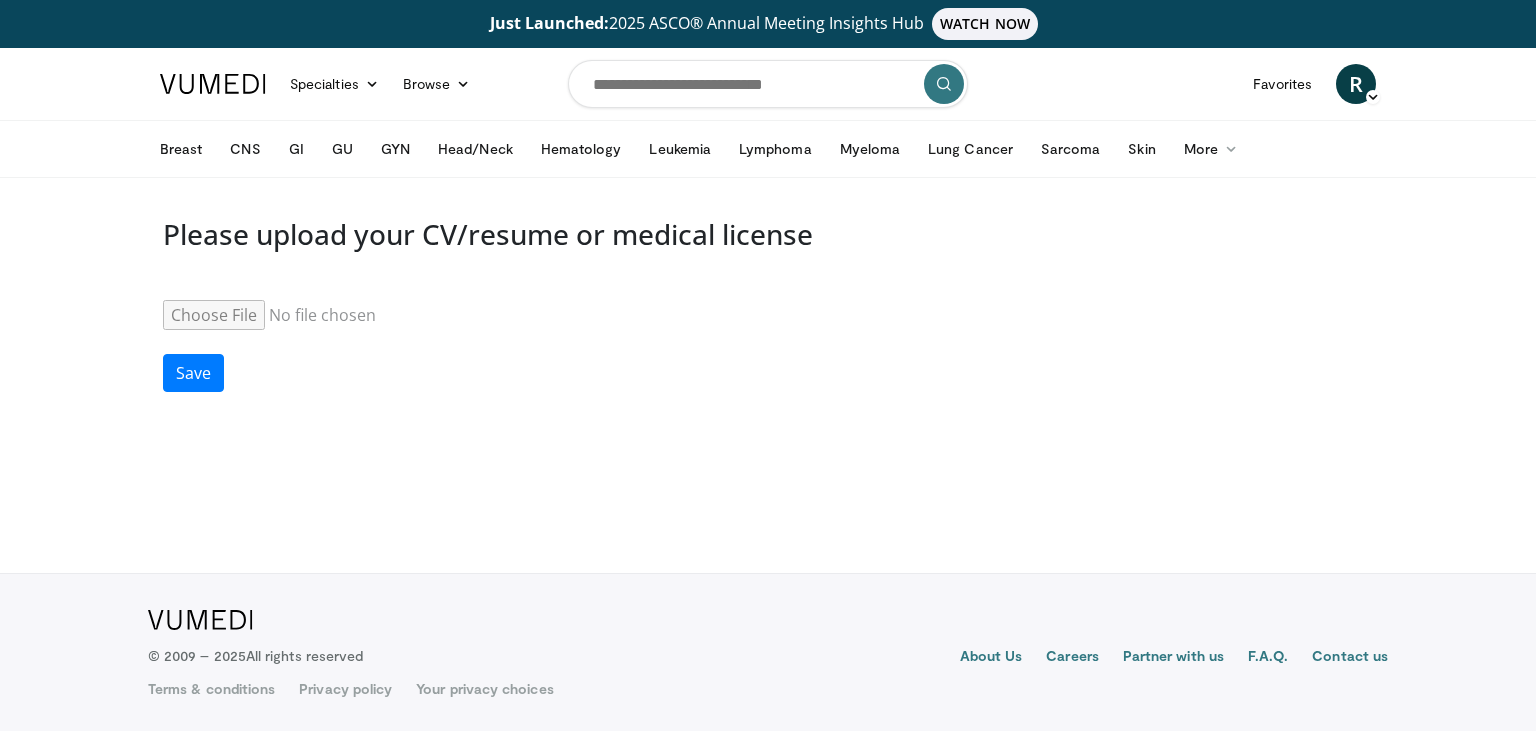 scroll, scrollTop: 0, scrollLeft: 0, axis: both 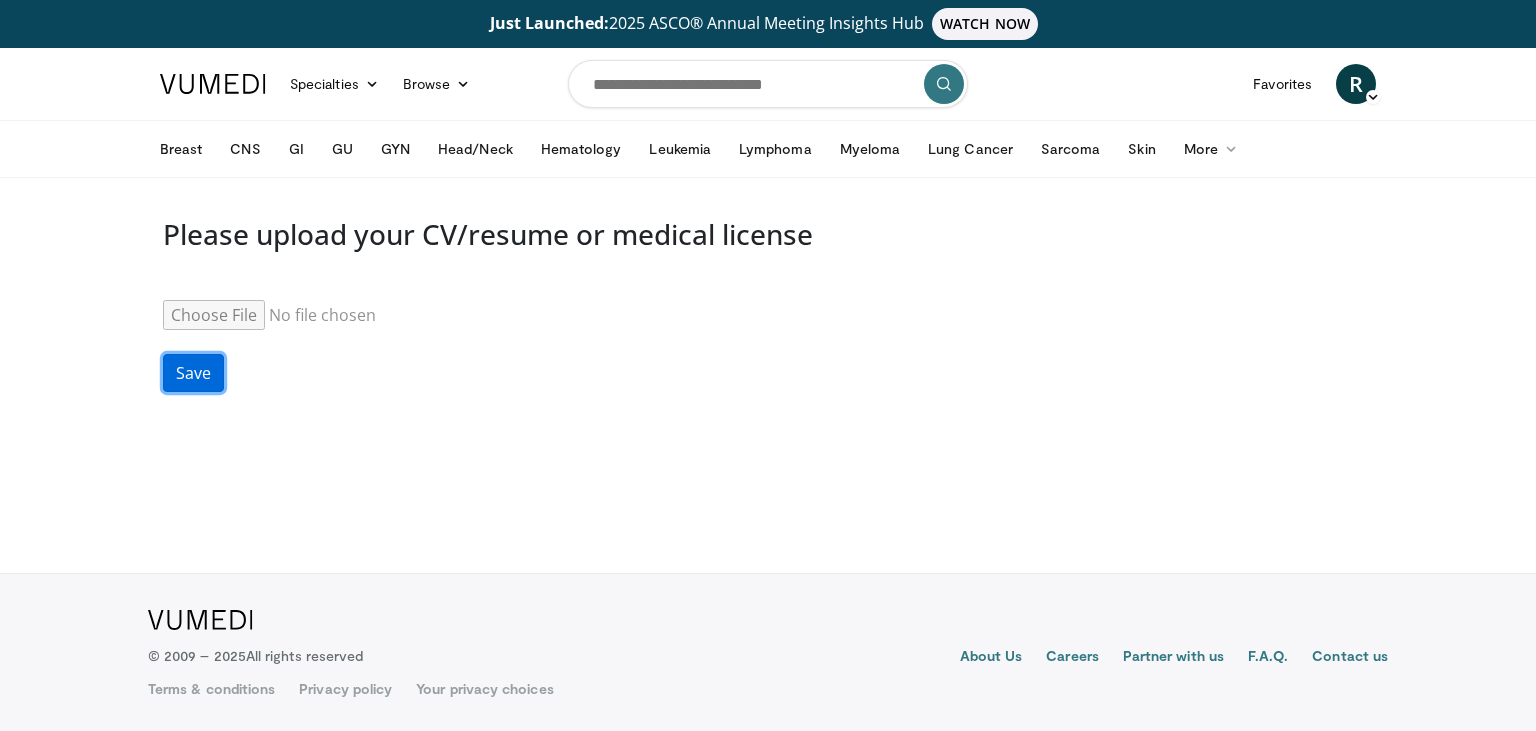 click on "Save" at bounding box center (193, 373) 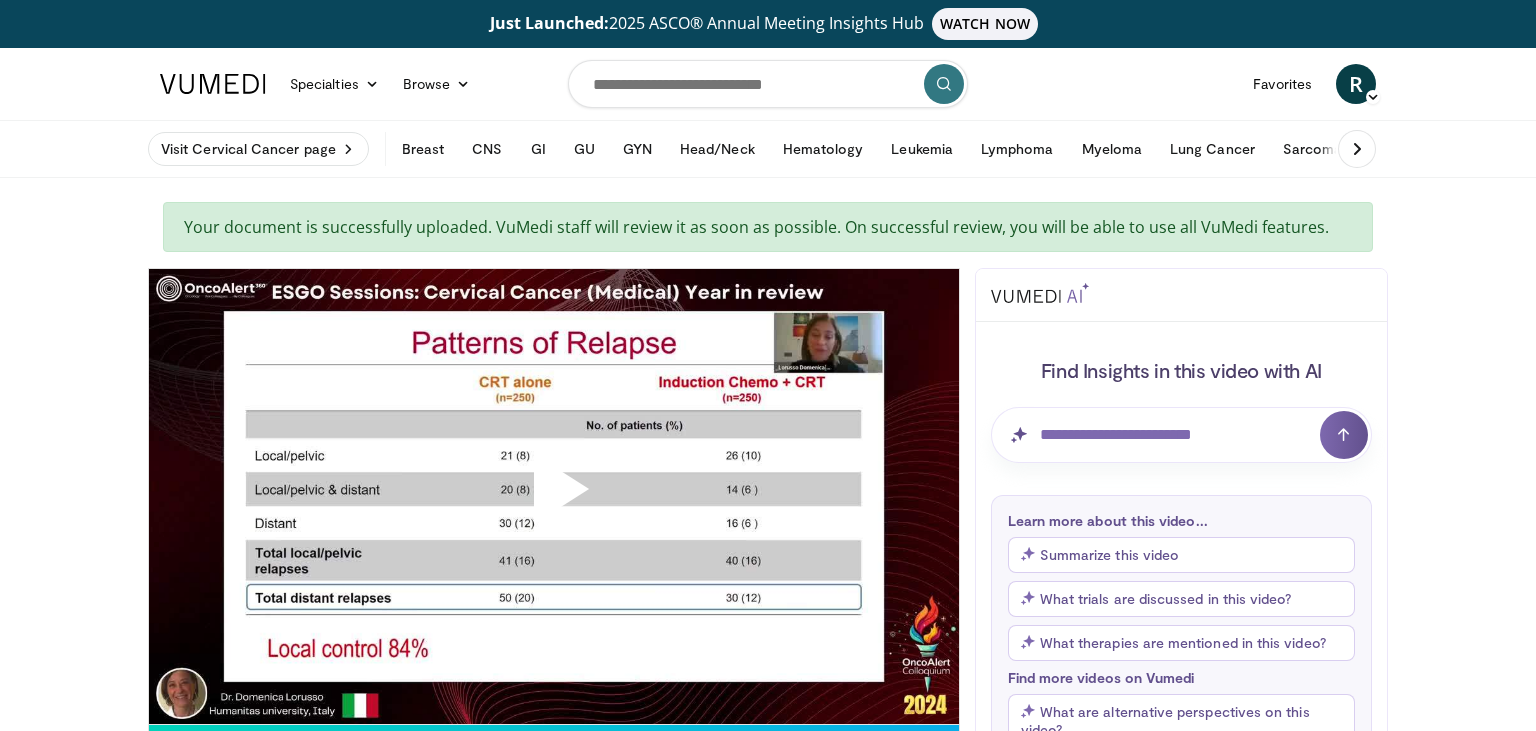 scroll, scrollTop: 0, scrollLeft: 0, axis: both 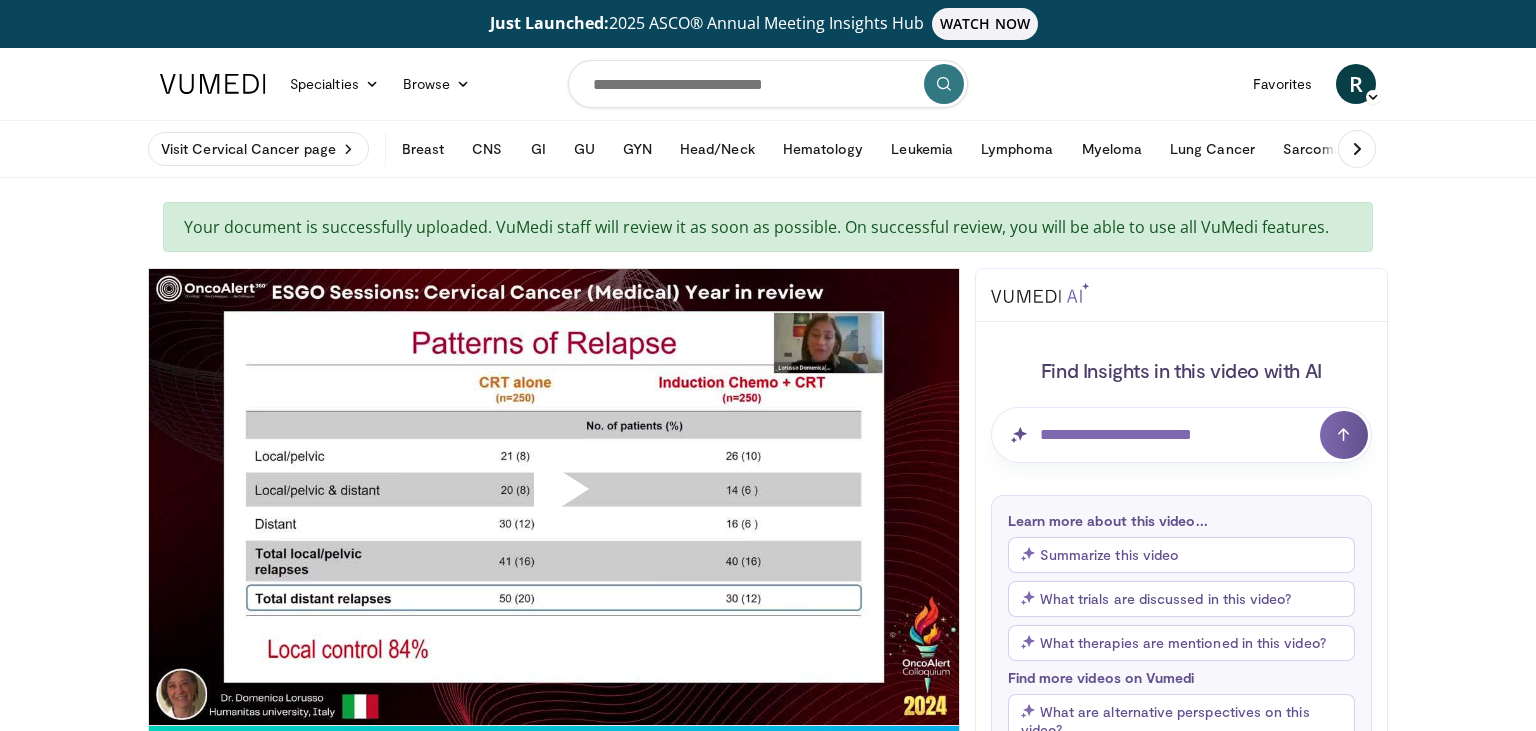 click at bounding box center [554, 497] 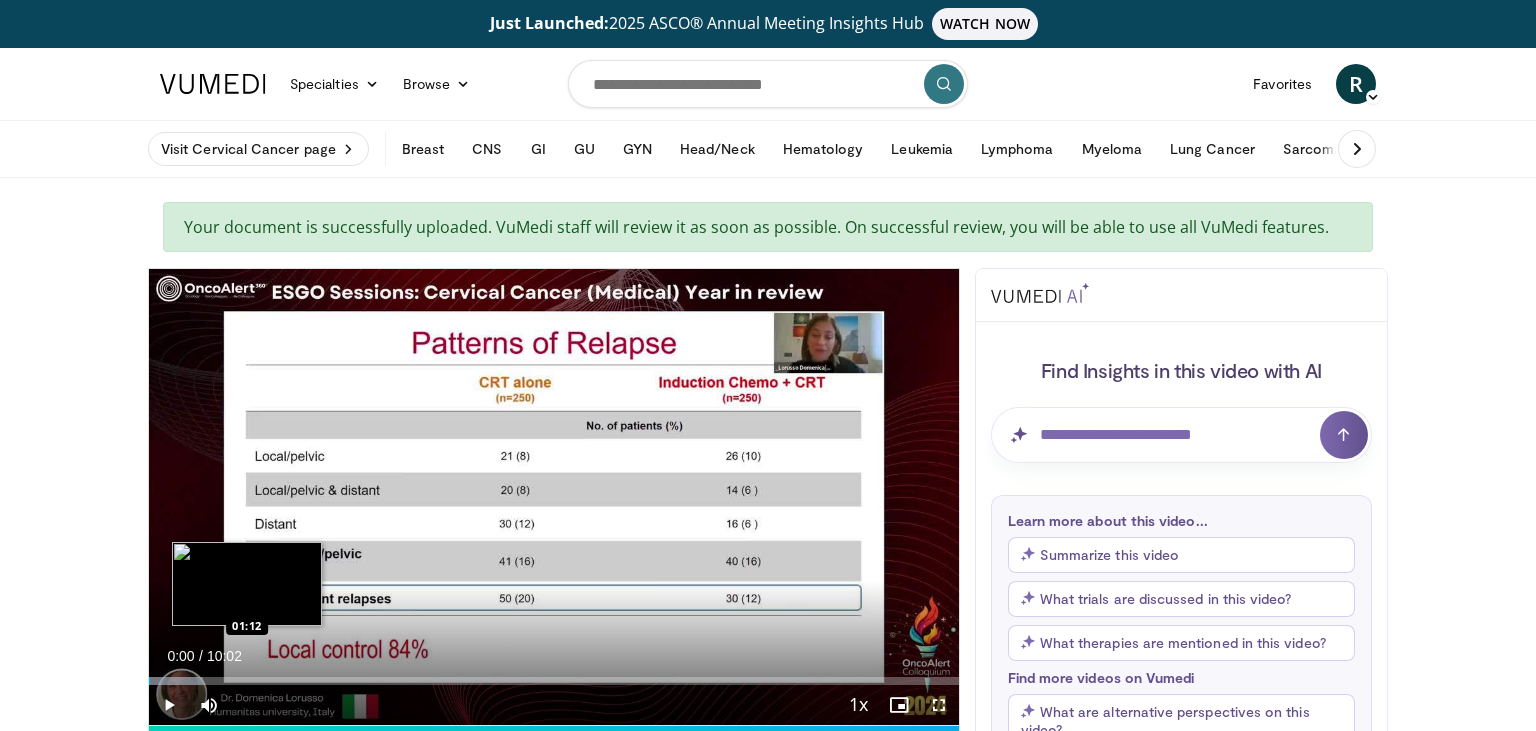 click on "Loaded :  6.62% 00:00 01:12" at bounding box center (554, 681) 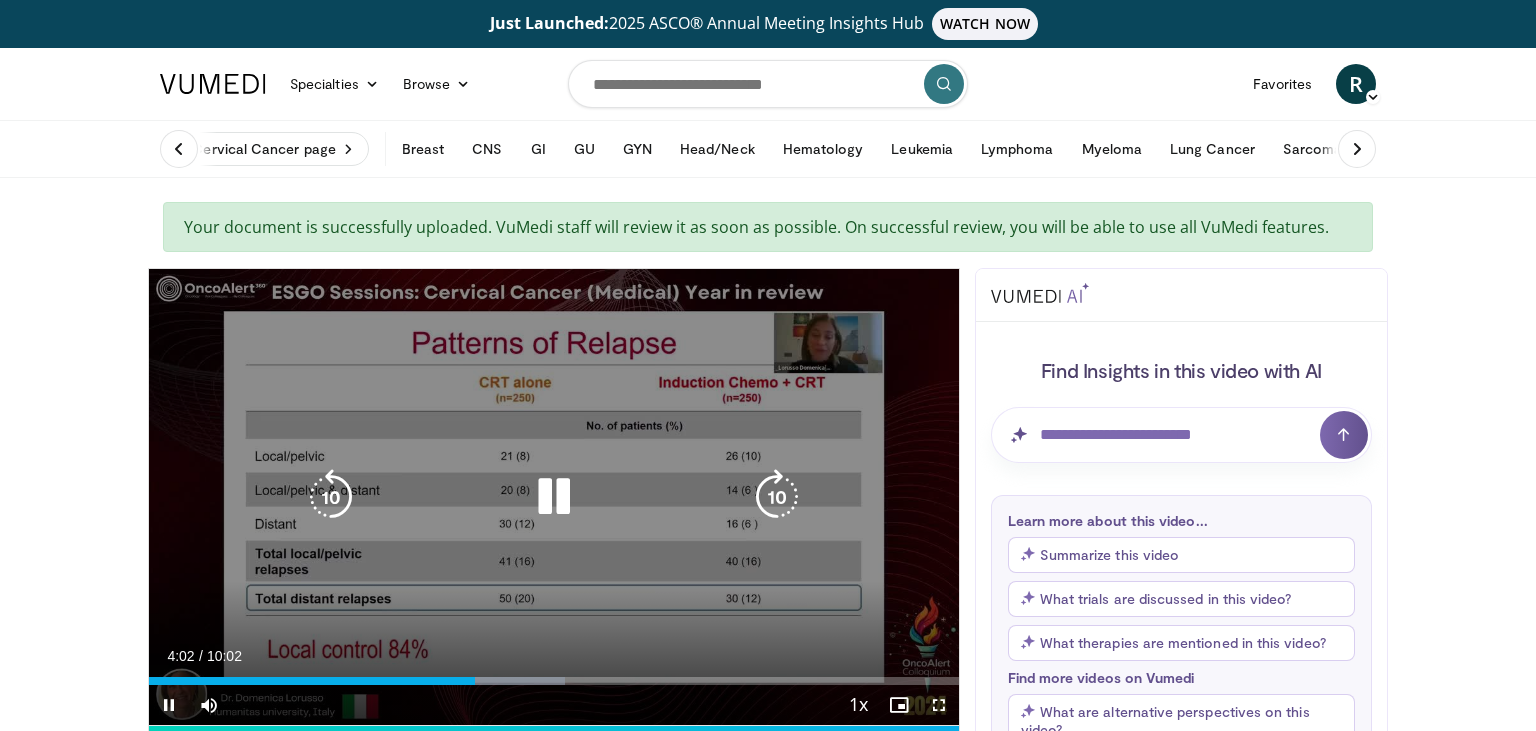 click on "10 seconds
Tap to unmute" at bounding box center [554, 497] 